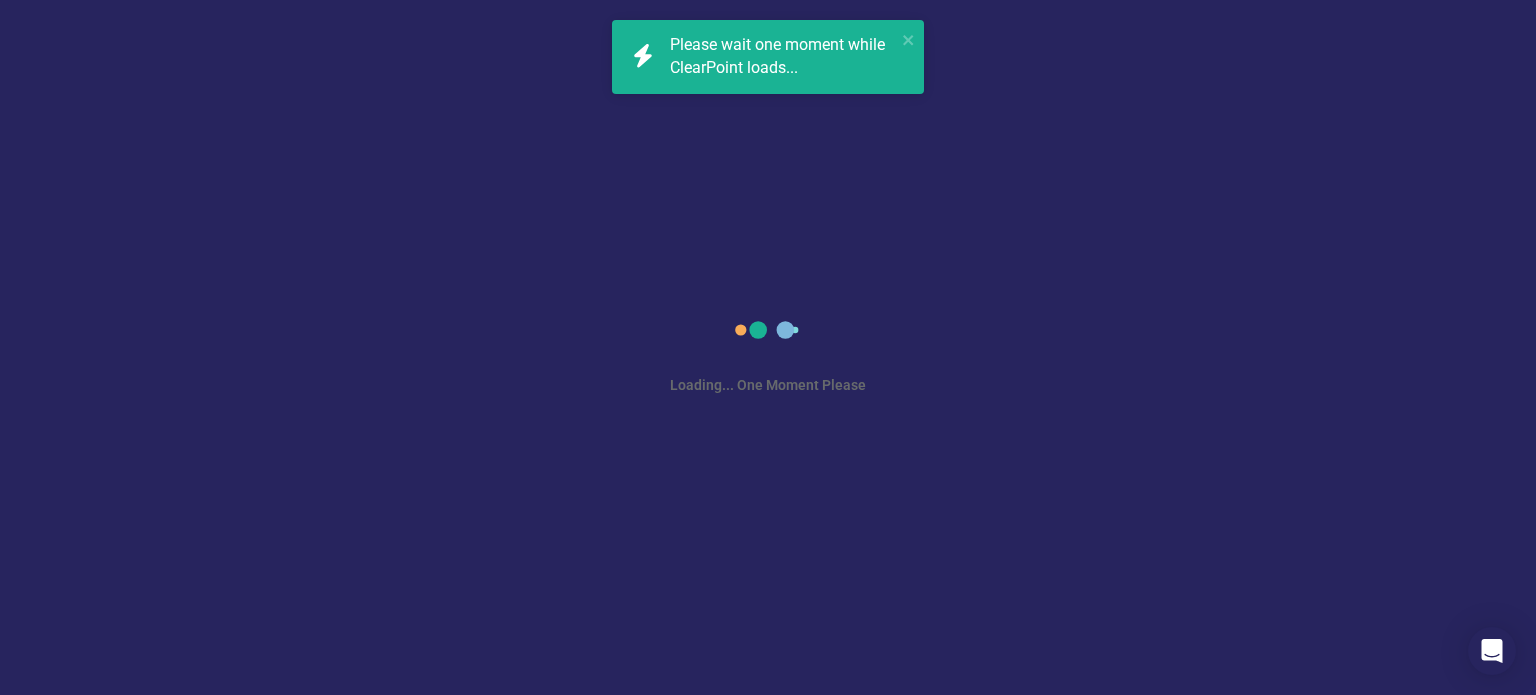 scroll, scrollTop: 0, scrollLeft: 0, axis: both 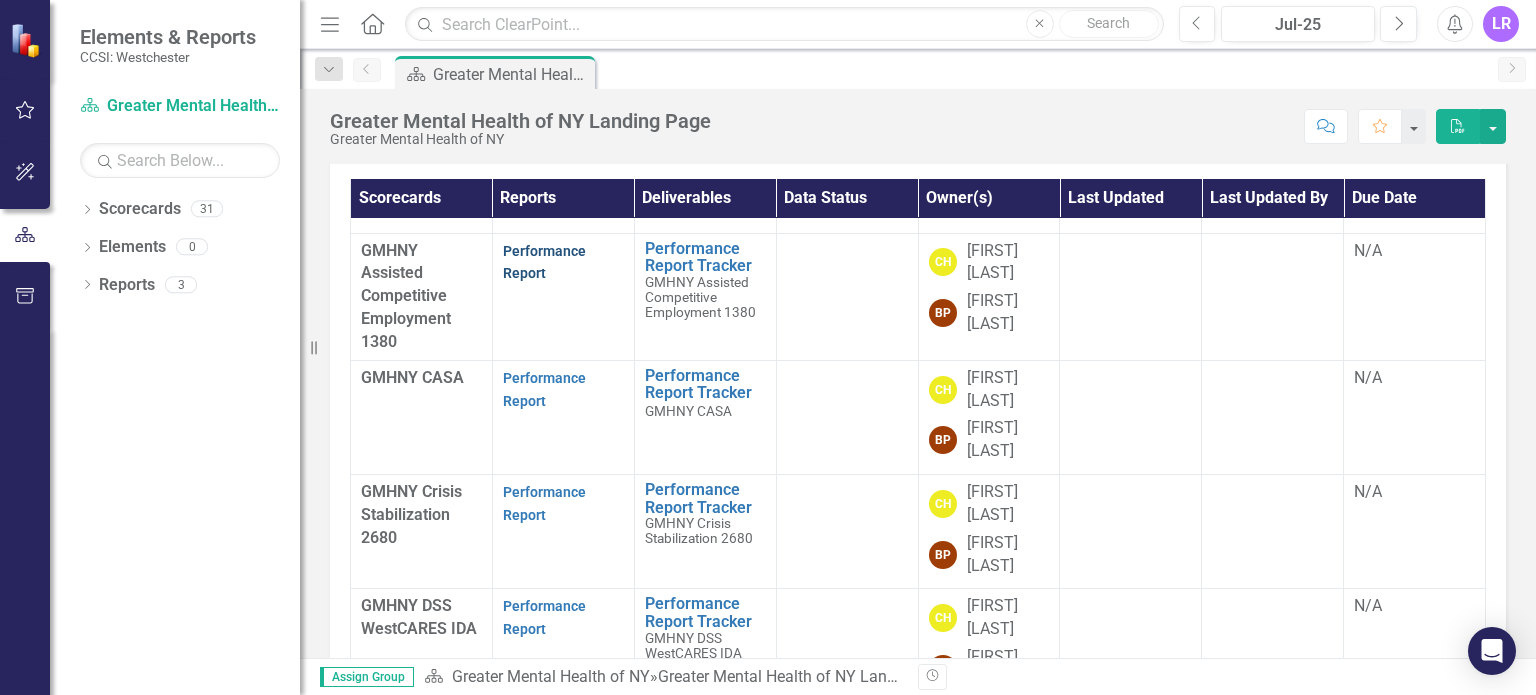 click on "Performance Report" at bounding box center (544, 262) 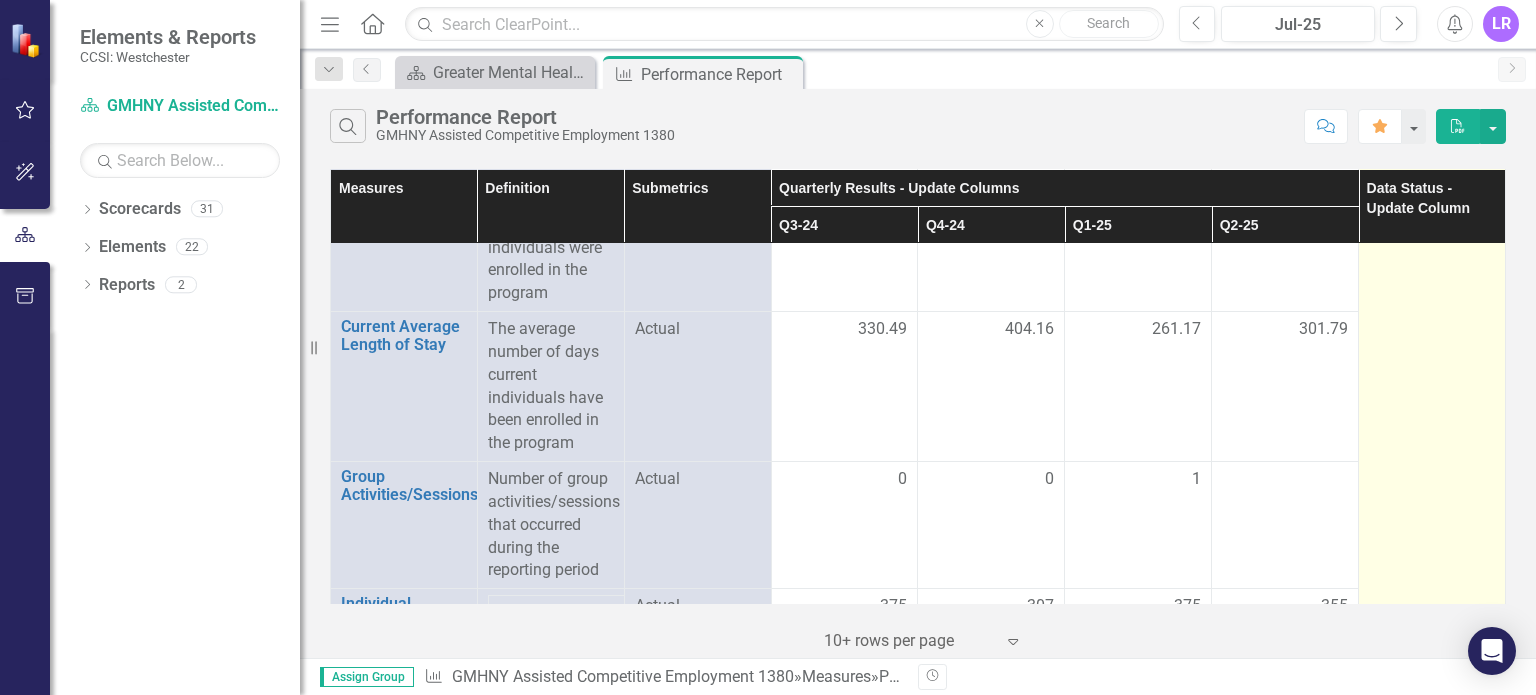 scroll, scrollTop: 2100, scrollLeft: 0, axis: vertical 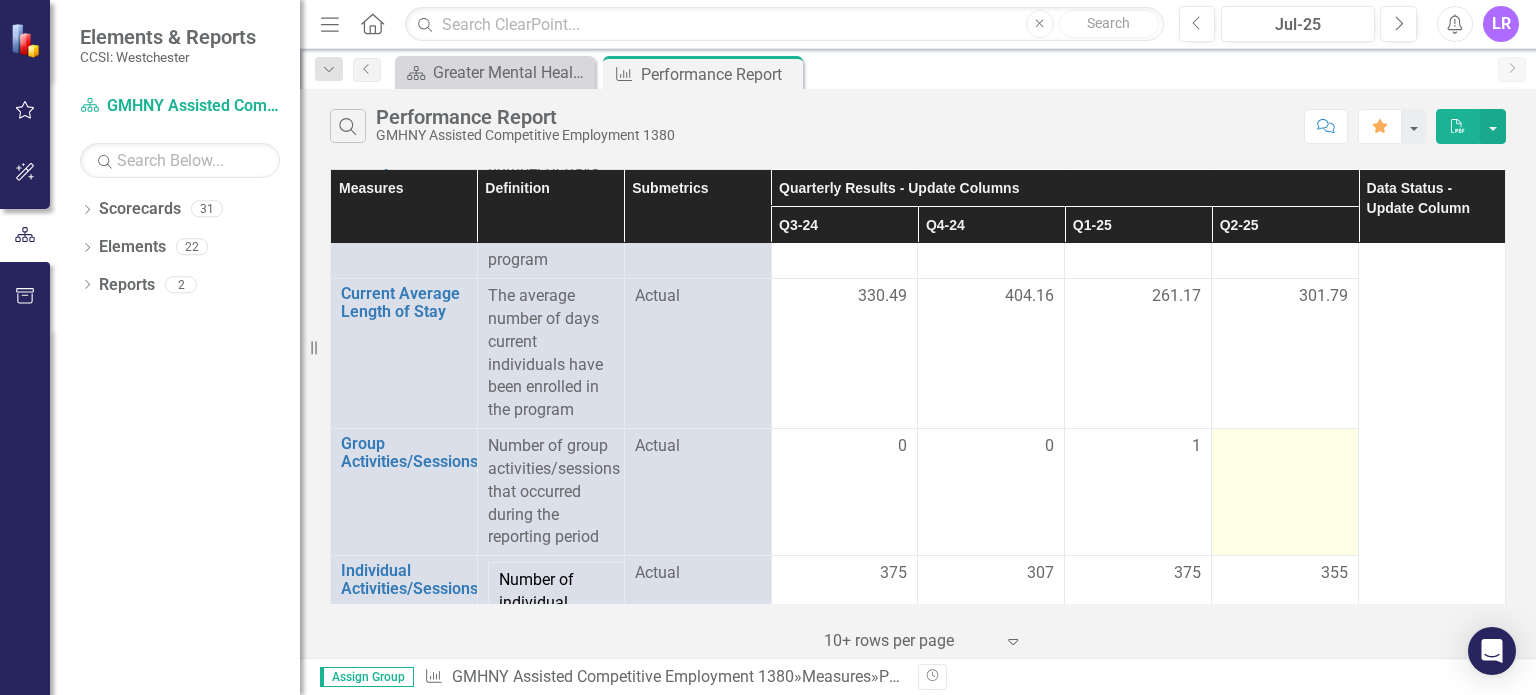 click at bounding box center (1285, 492) 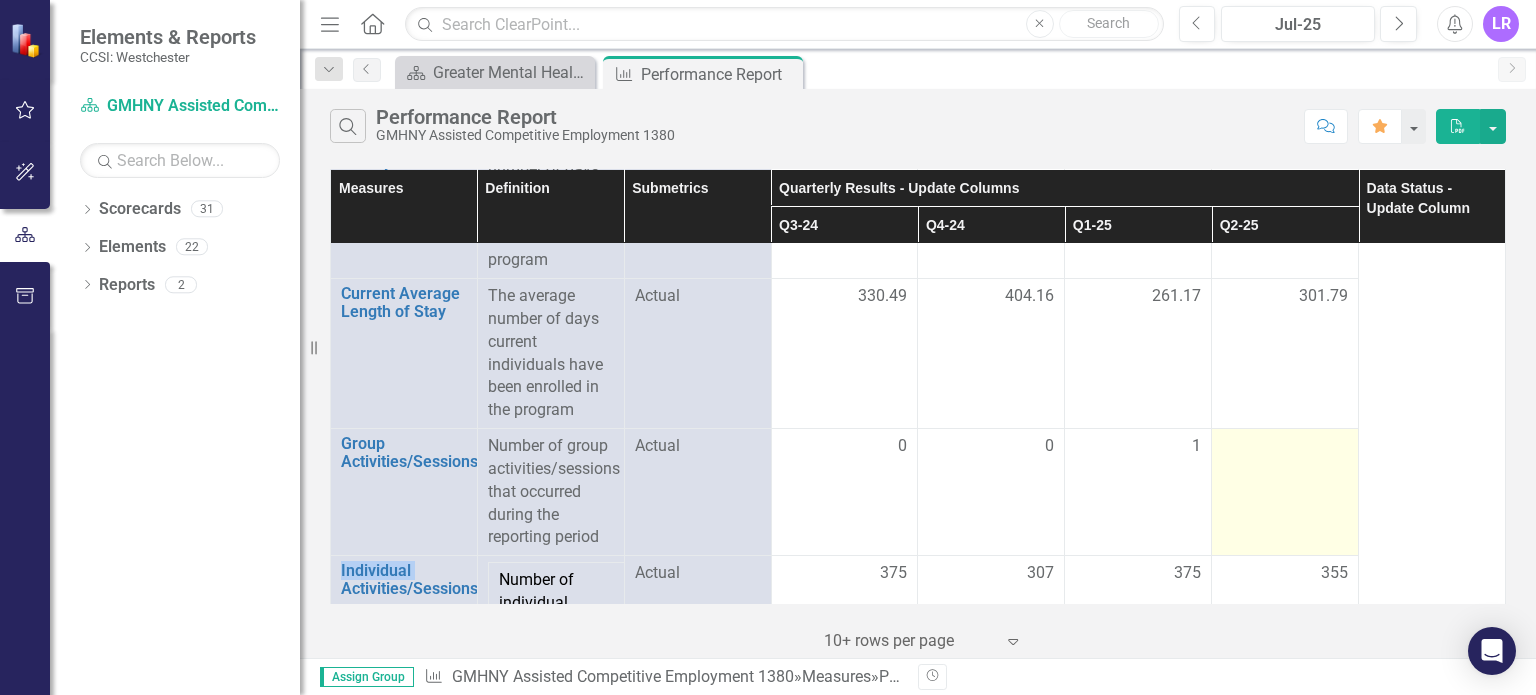 click at bounding box center [1285, 492] 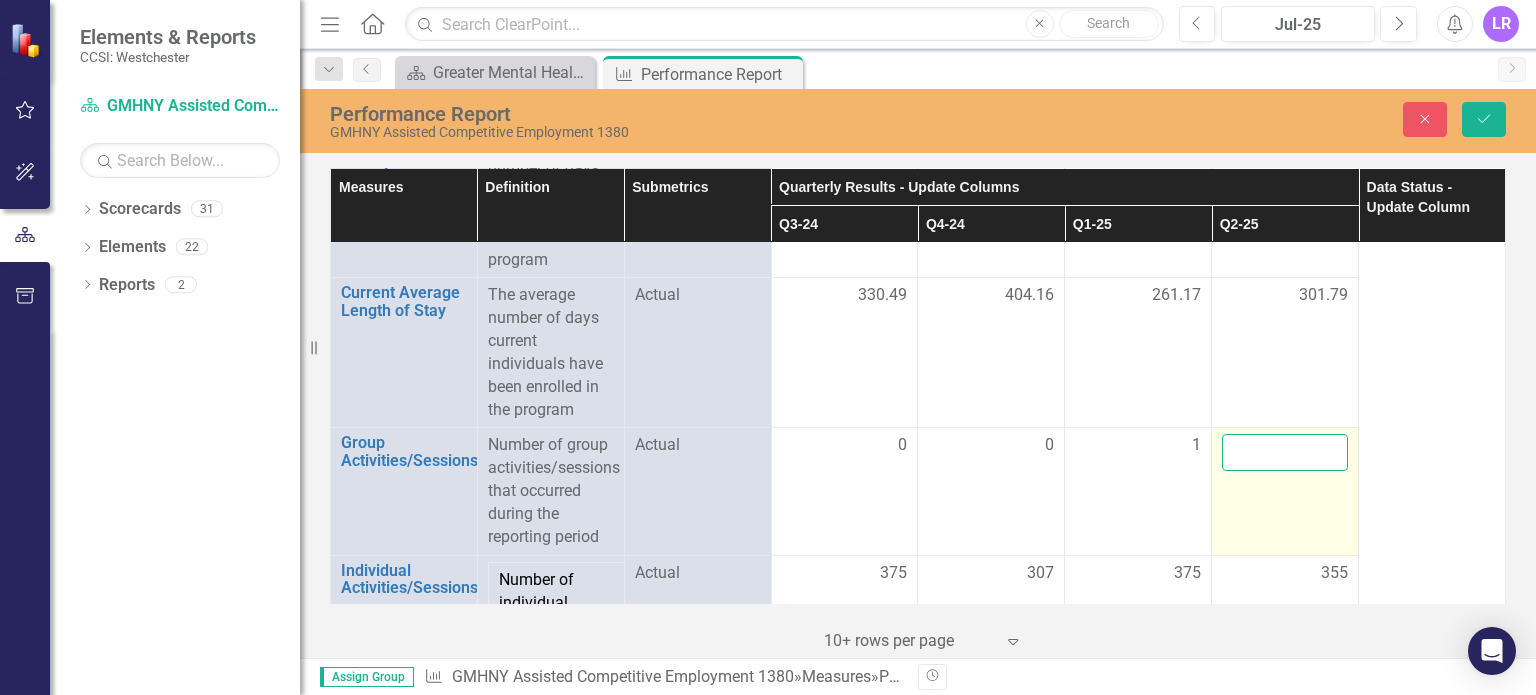 click at bounding box center (1285, 452) 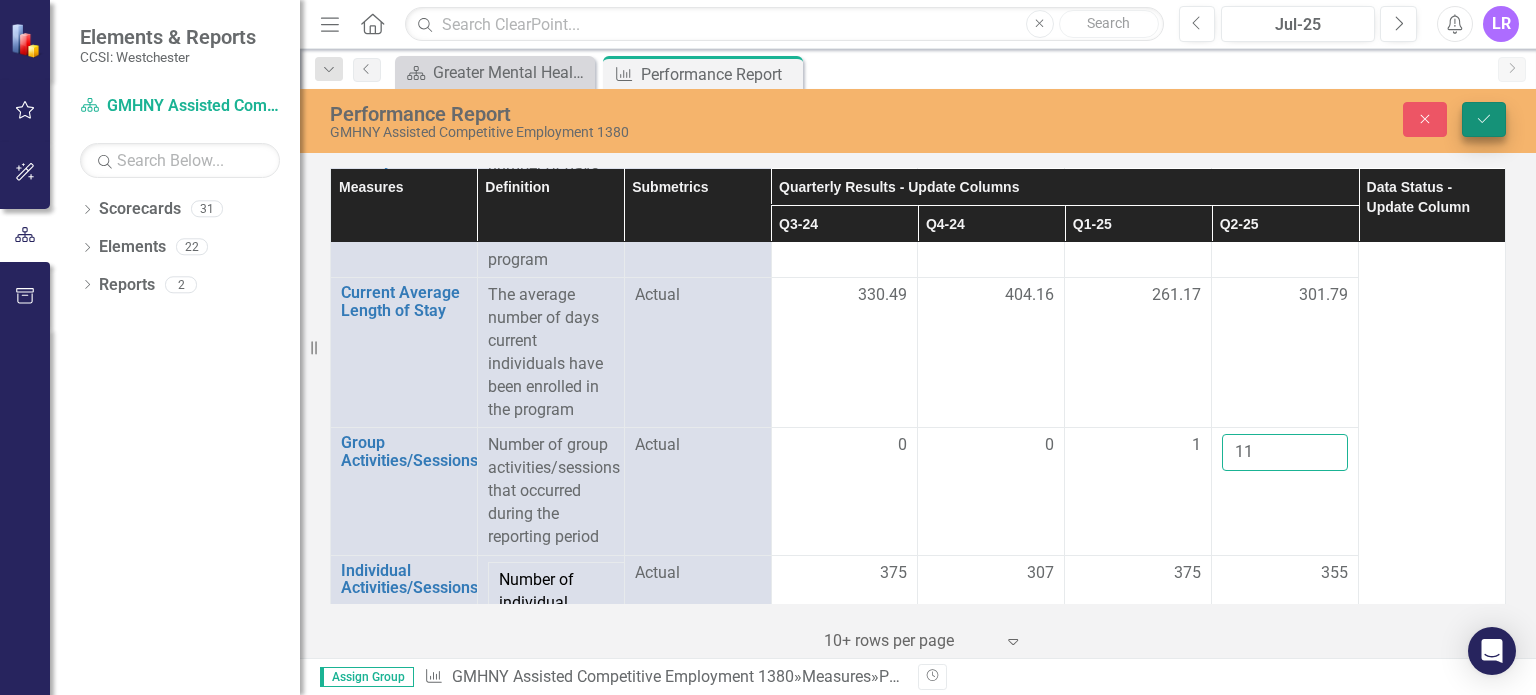 type on "11" 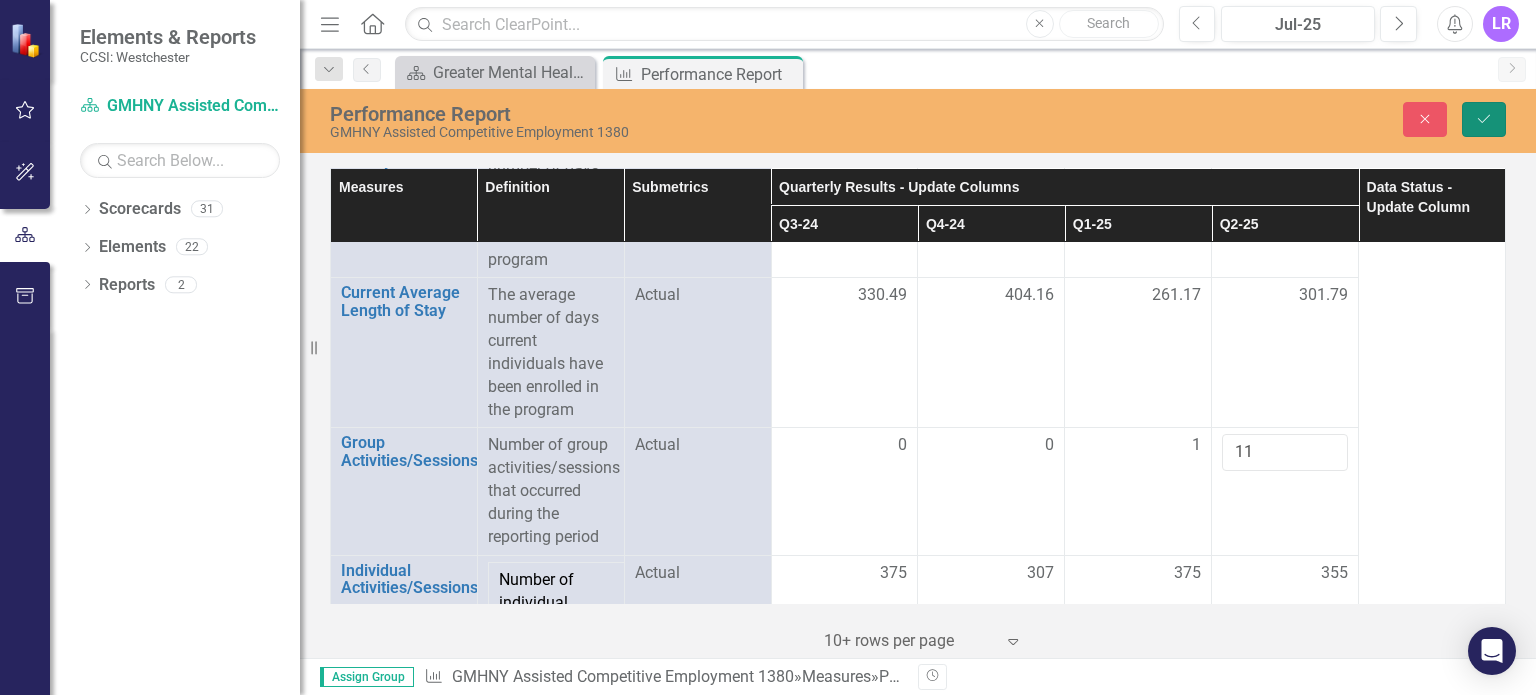 click 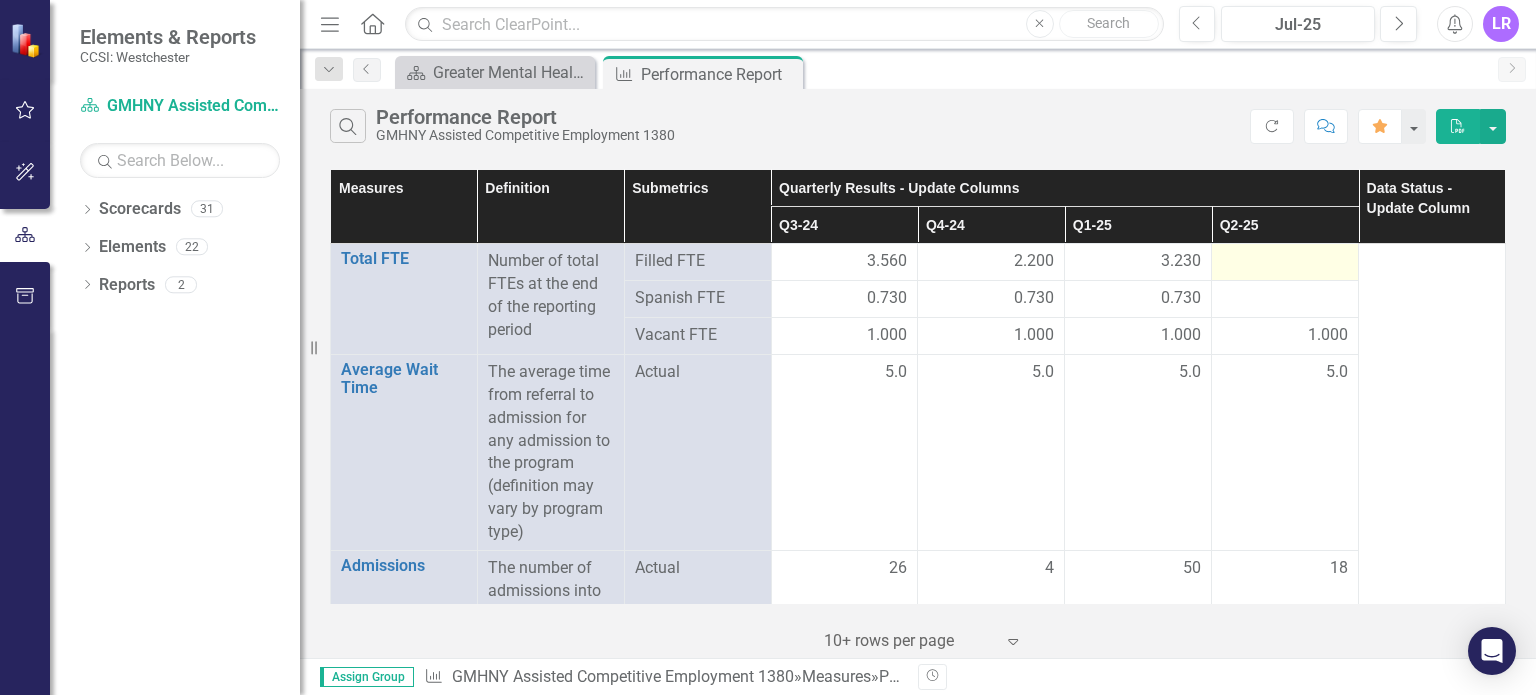 click at bounding box center (1285, 262) 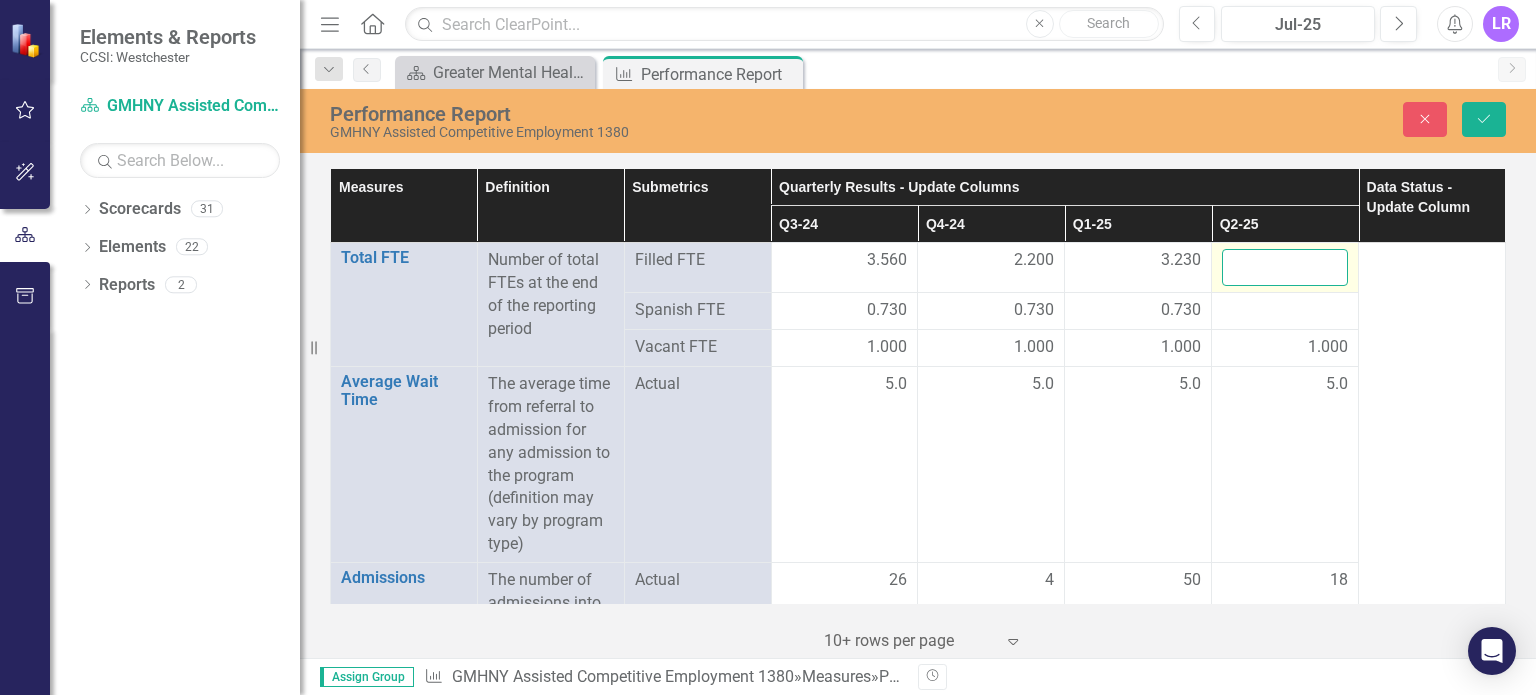 click at bounding box center [1285, 267] 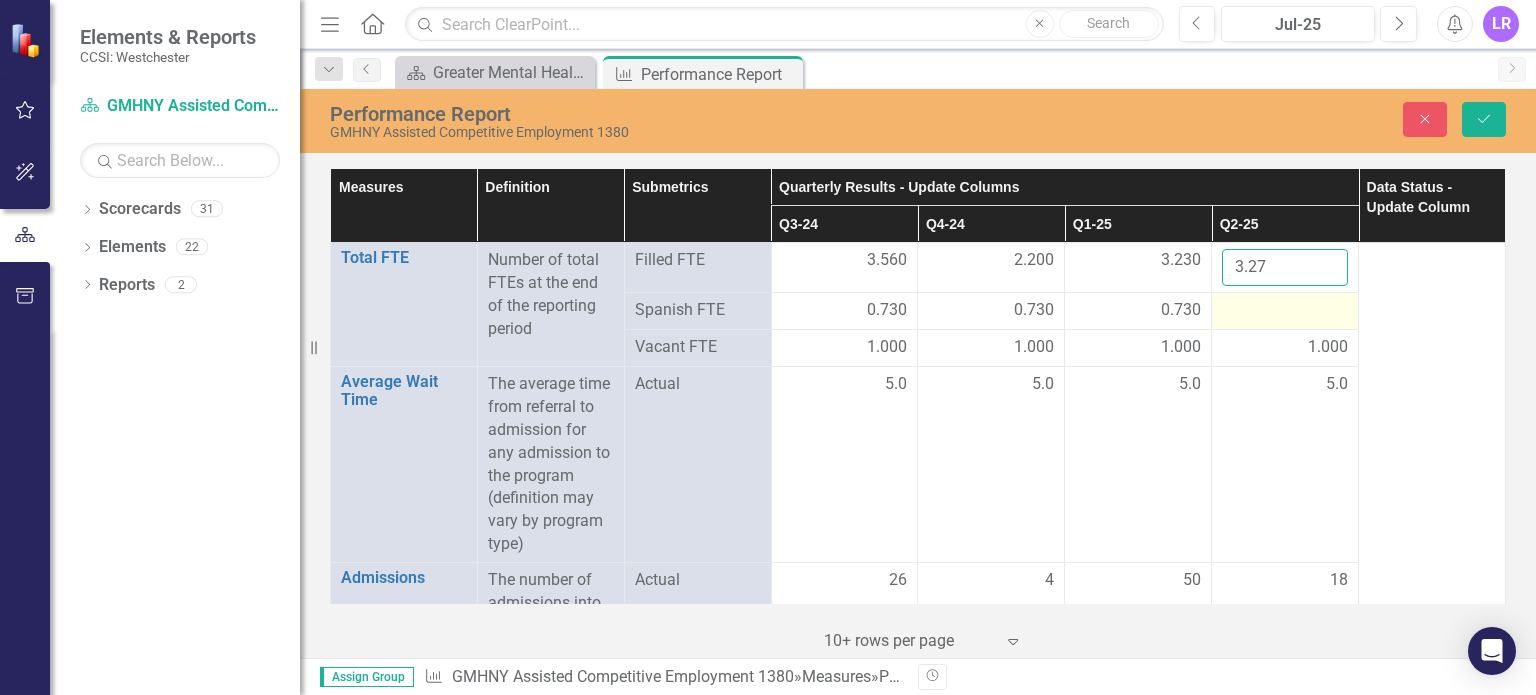 type on "3.27" 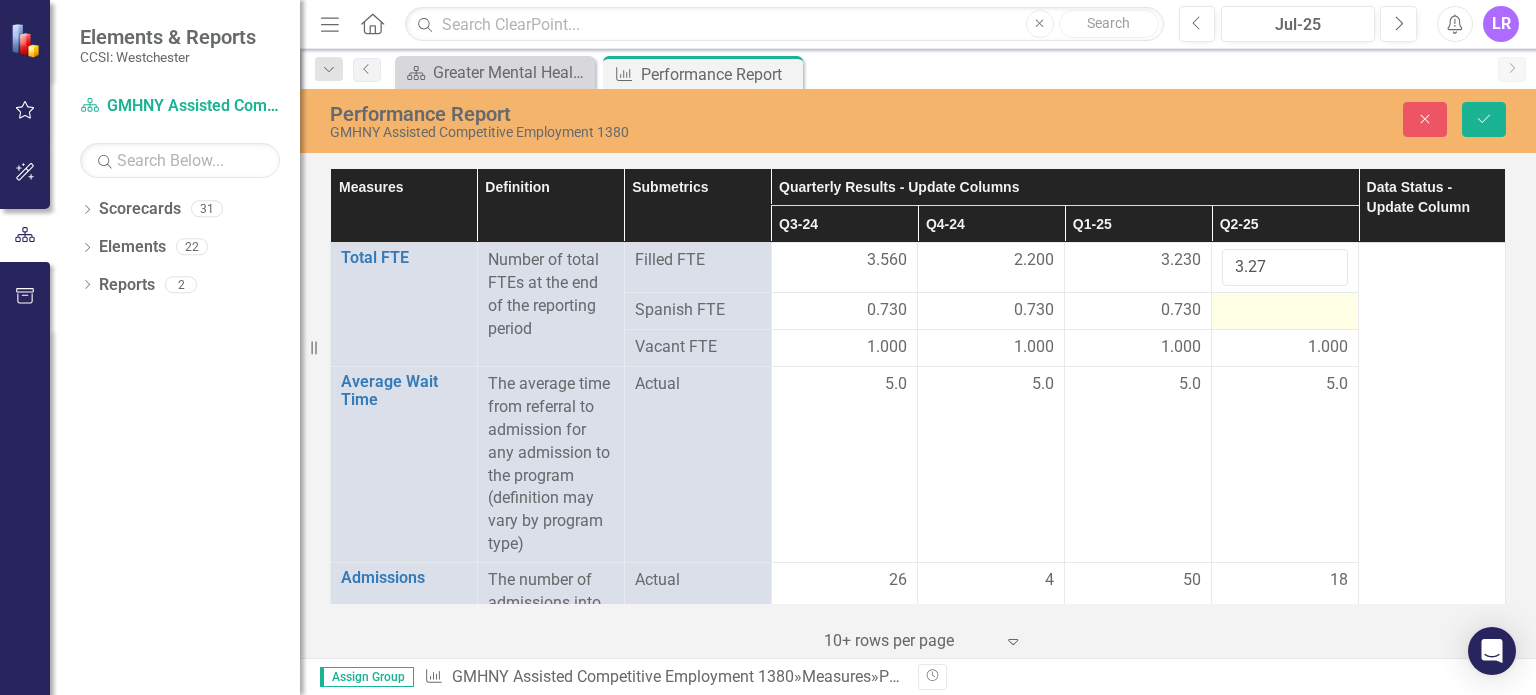 click at bounding box center [1285, 311] 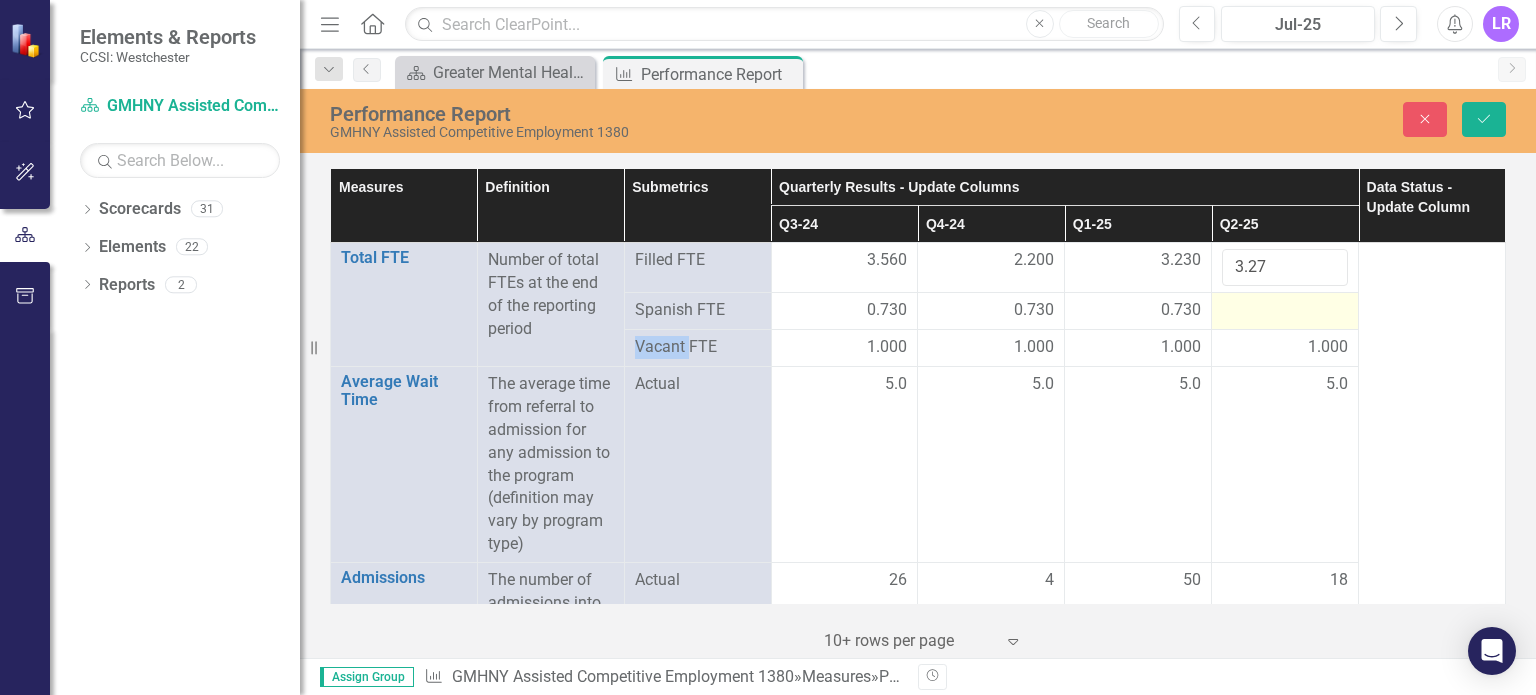 click at bounding box center [1285, 311] 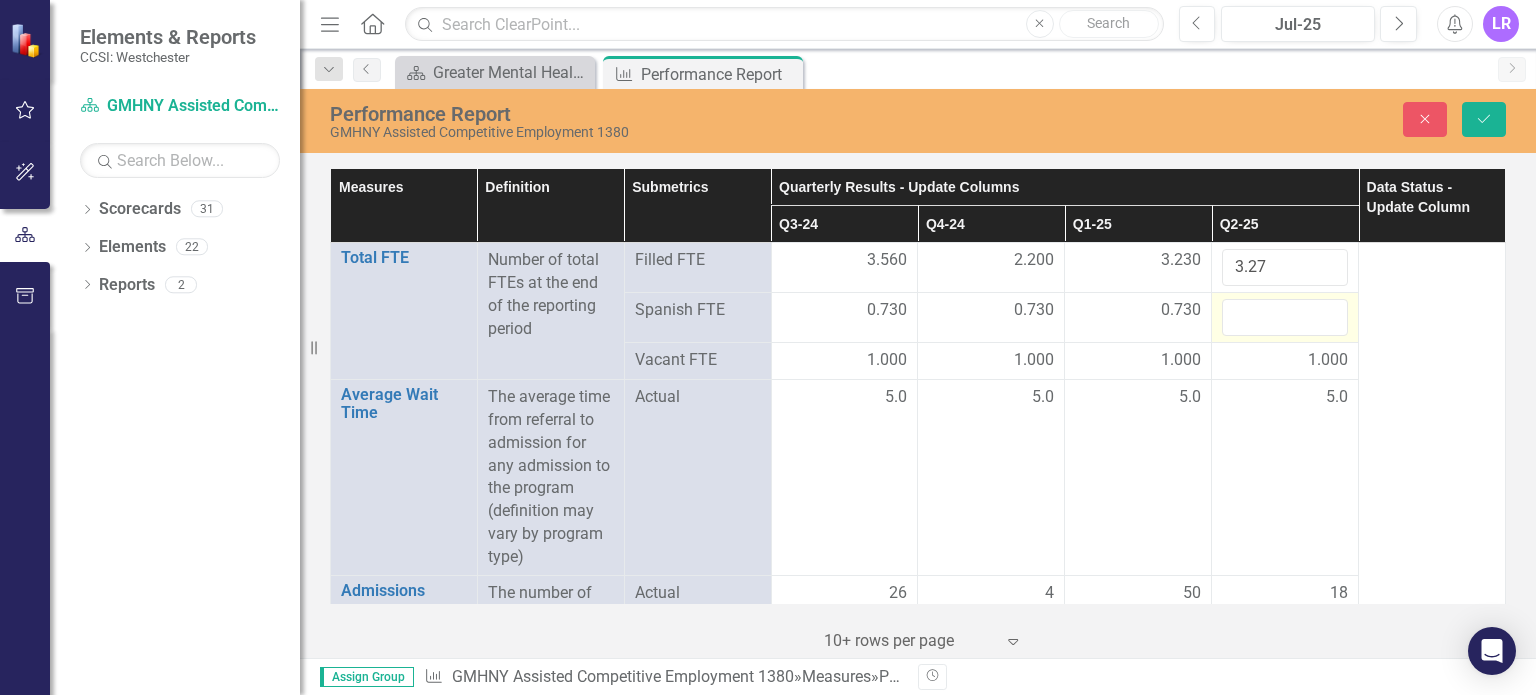 click at bounding box center [1285, 317] 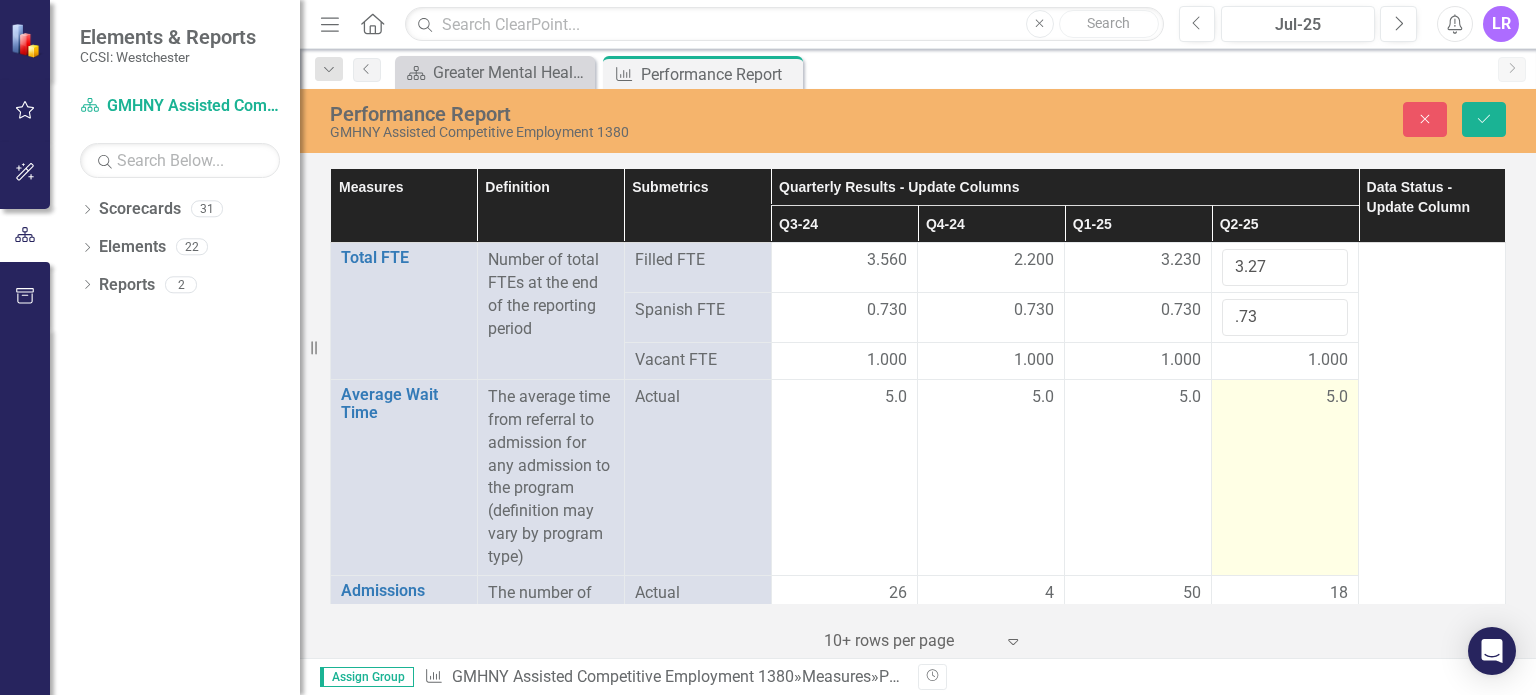 type on ".73" 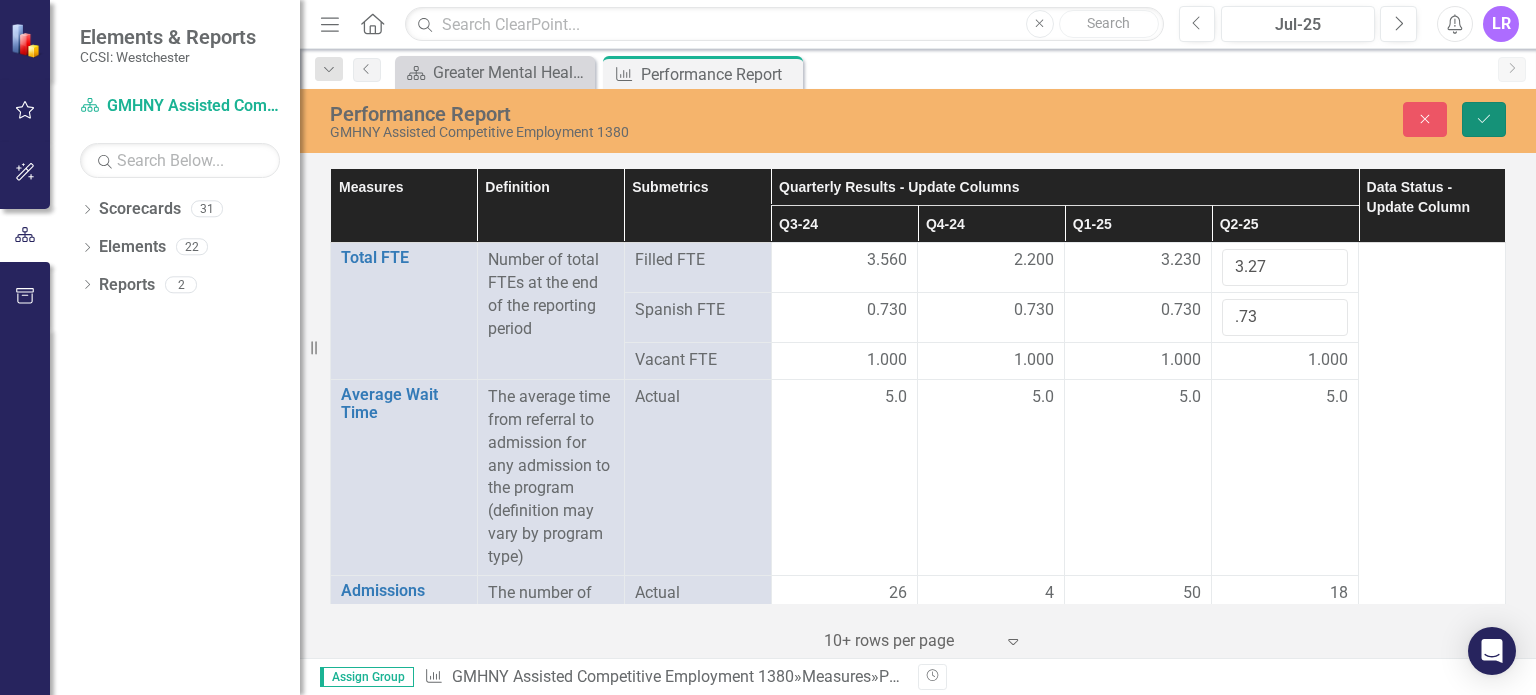 click on "Save" 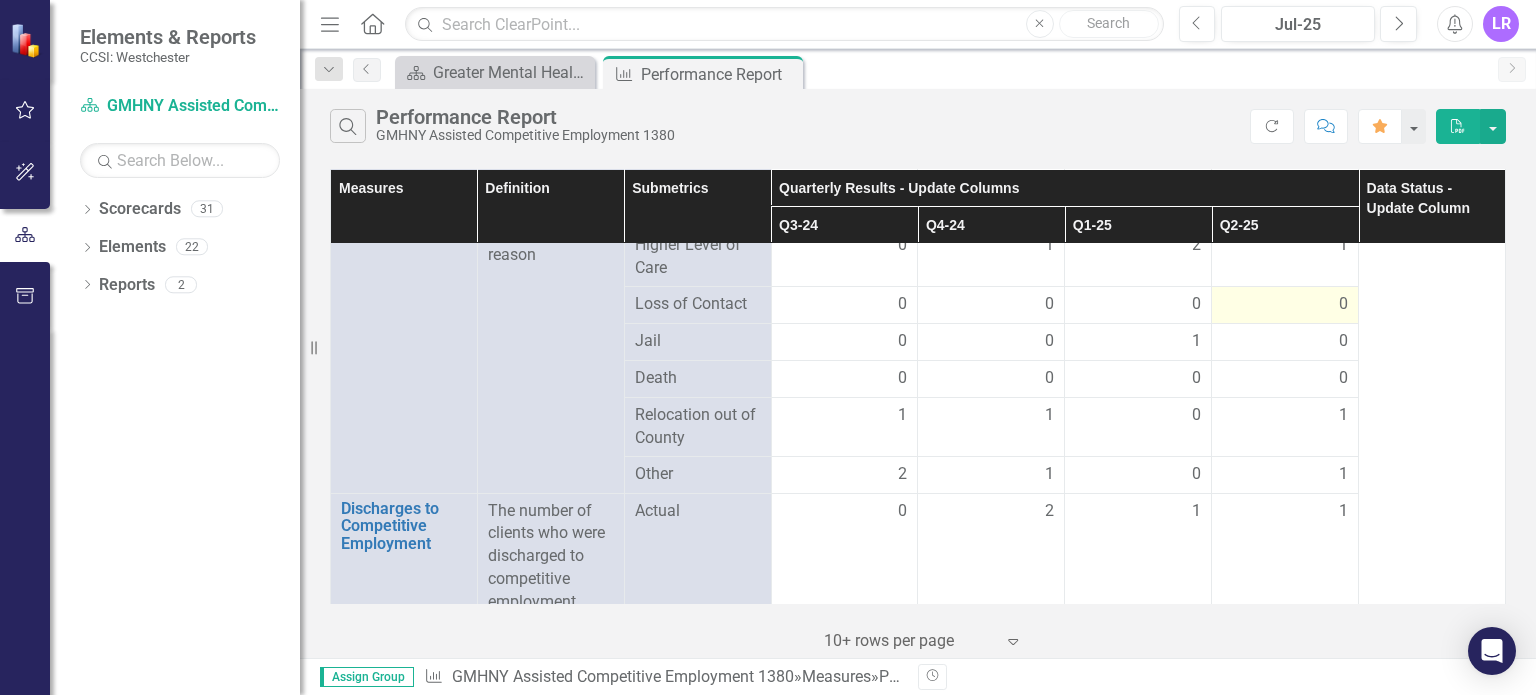 scroll, scrollTop: 3000, scrollLeft: 0, axis: vertical 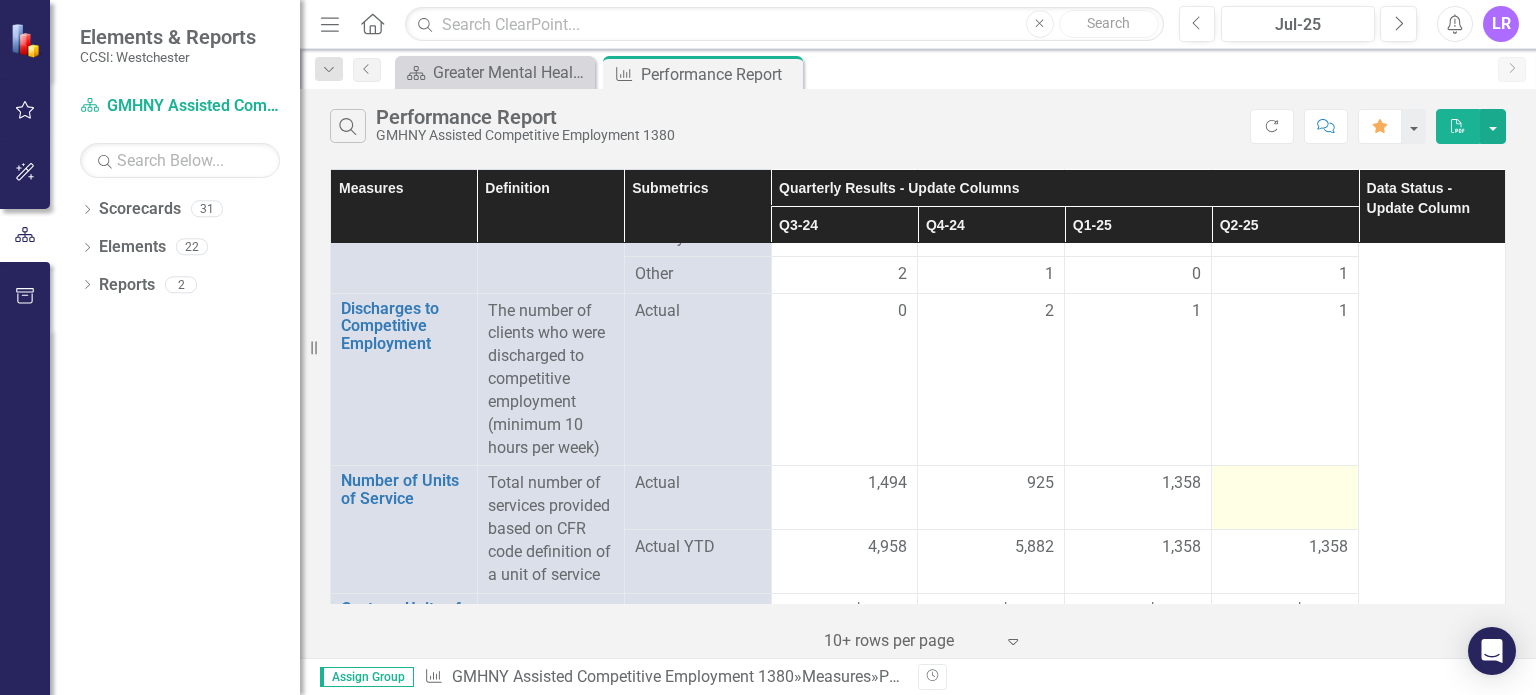 click at bounding box center [1285, 498] 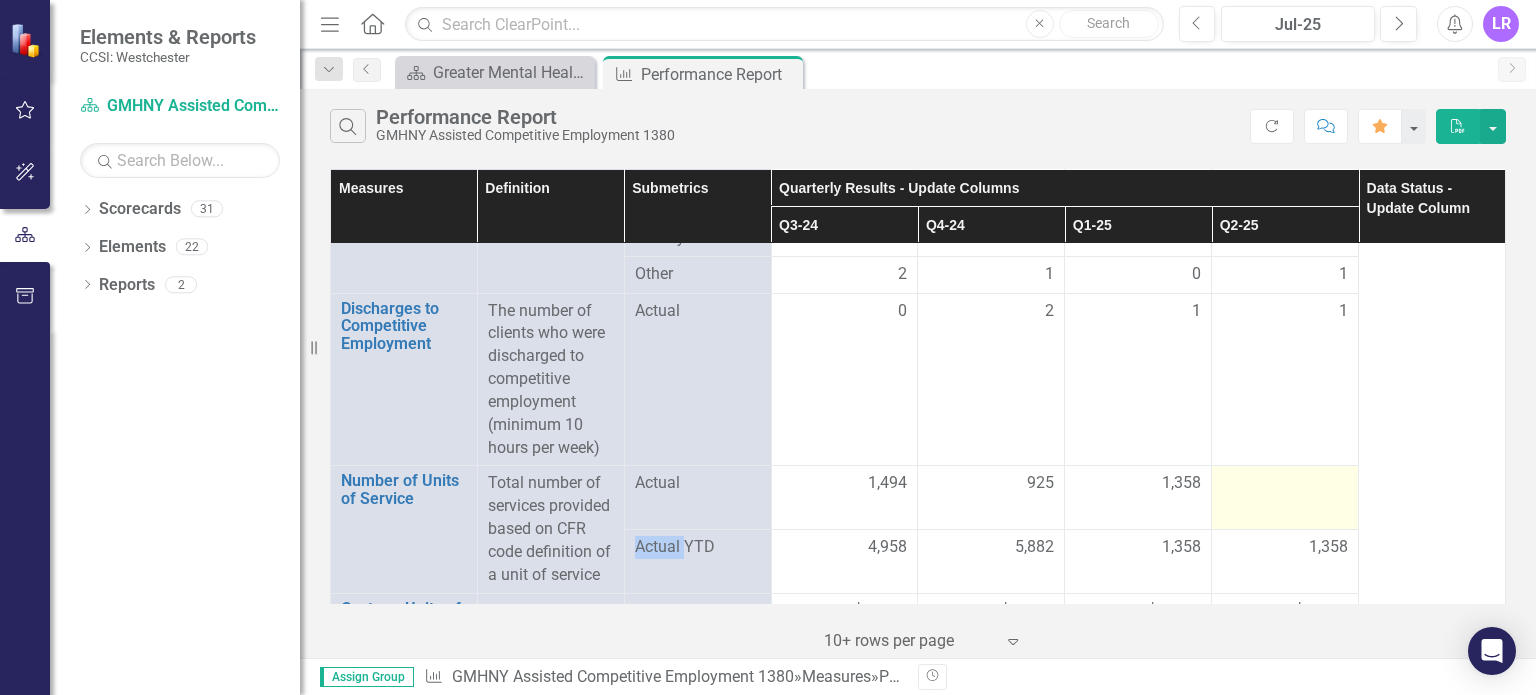 click at bounding box center (1285, 498) 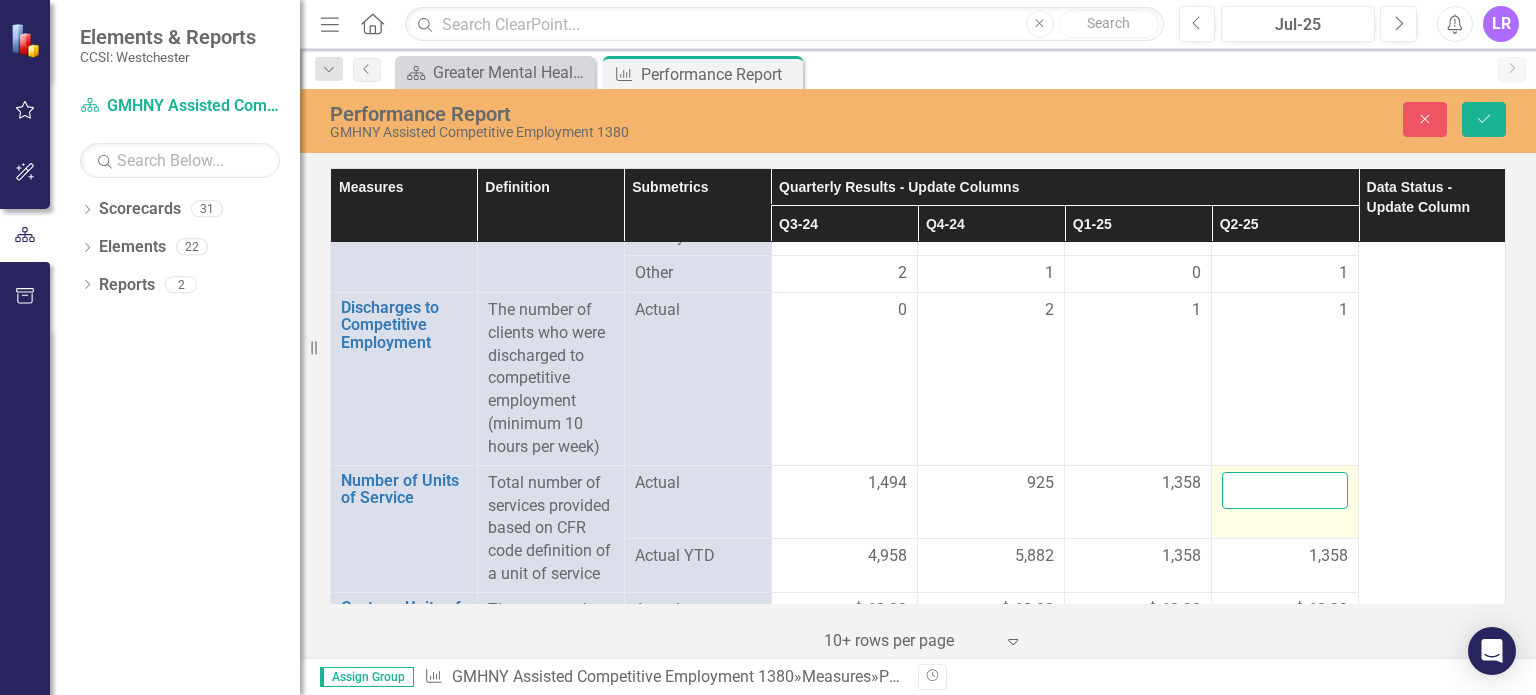 click at bounding box center (1285, 490) 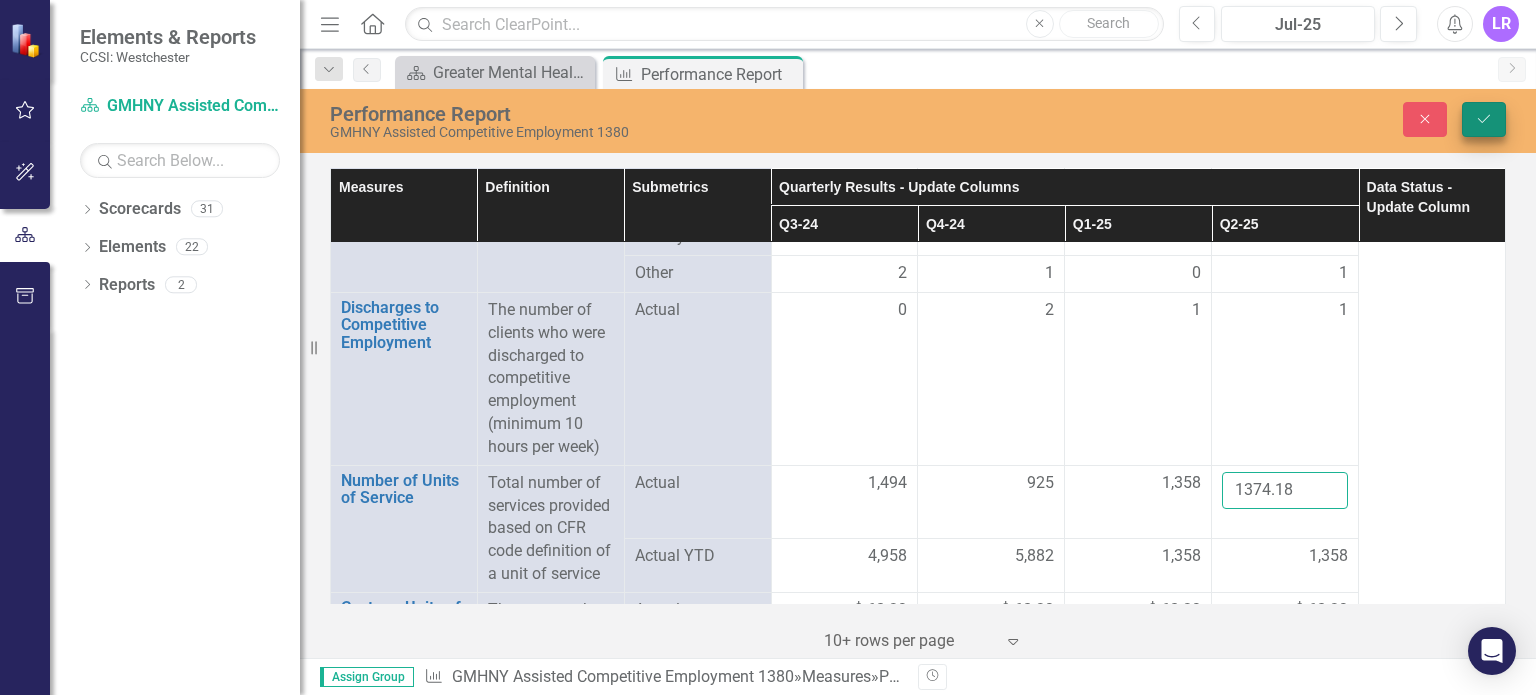 type on "1374.18" 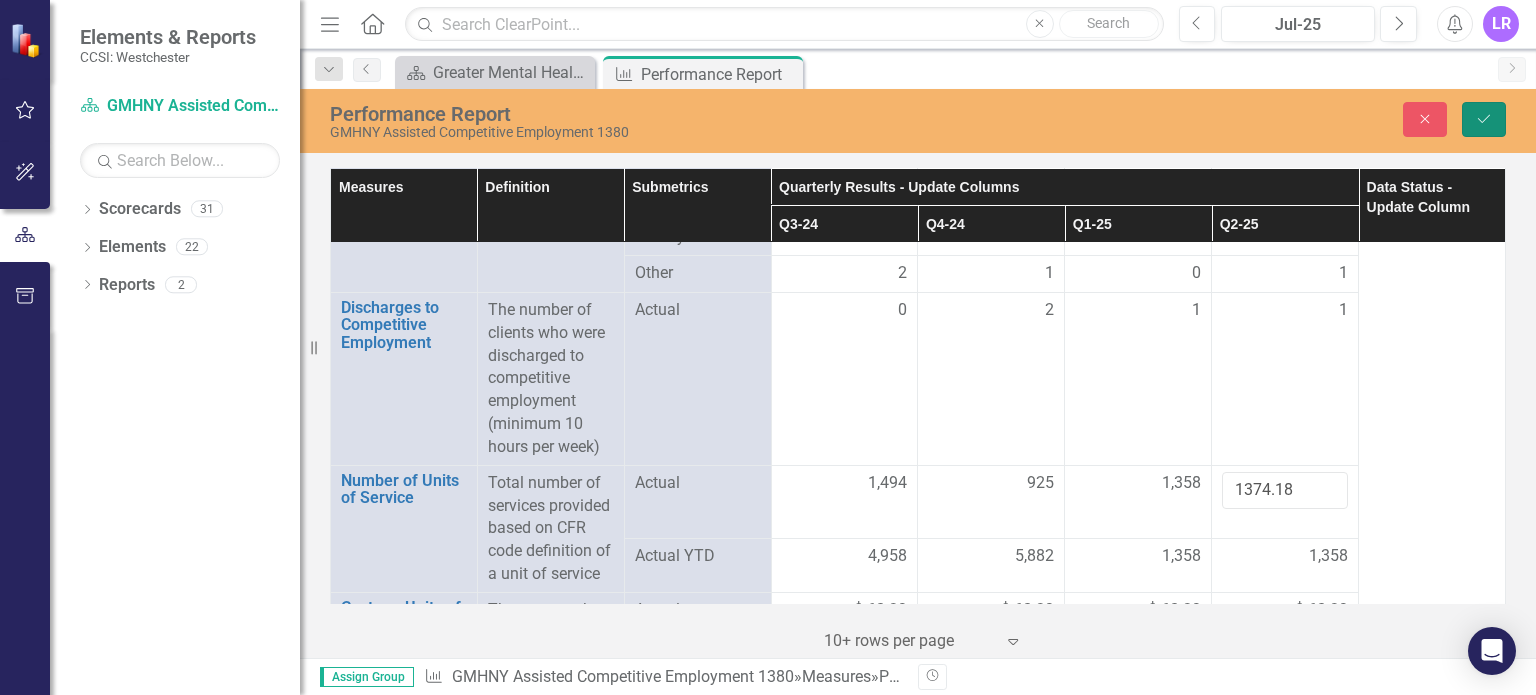 click on "Save" 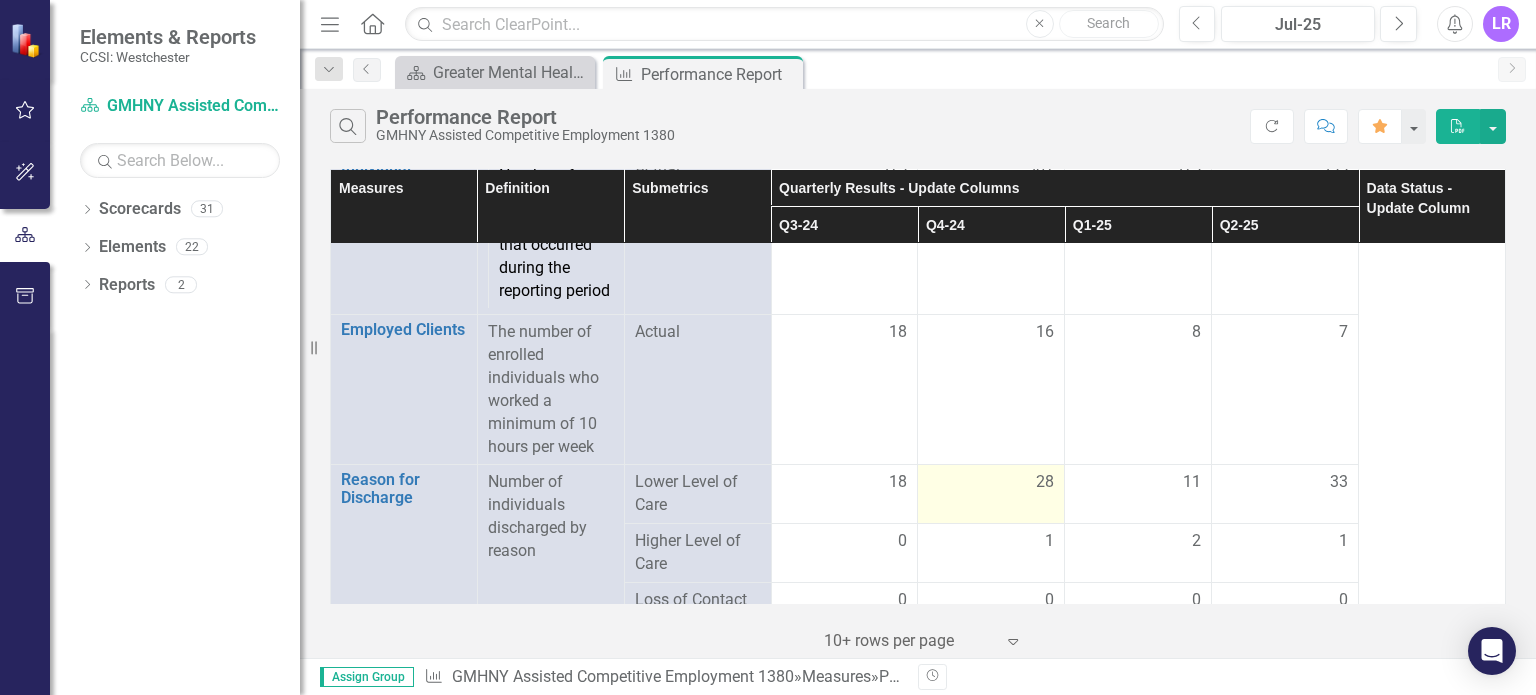 scroll, scrollTop: 2469, scrollLeft: 0, axis: vertical 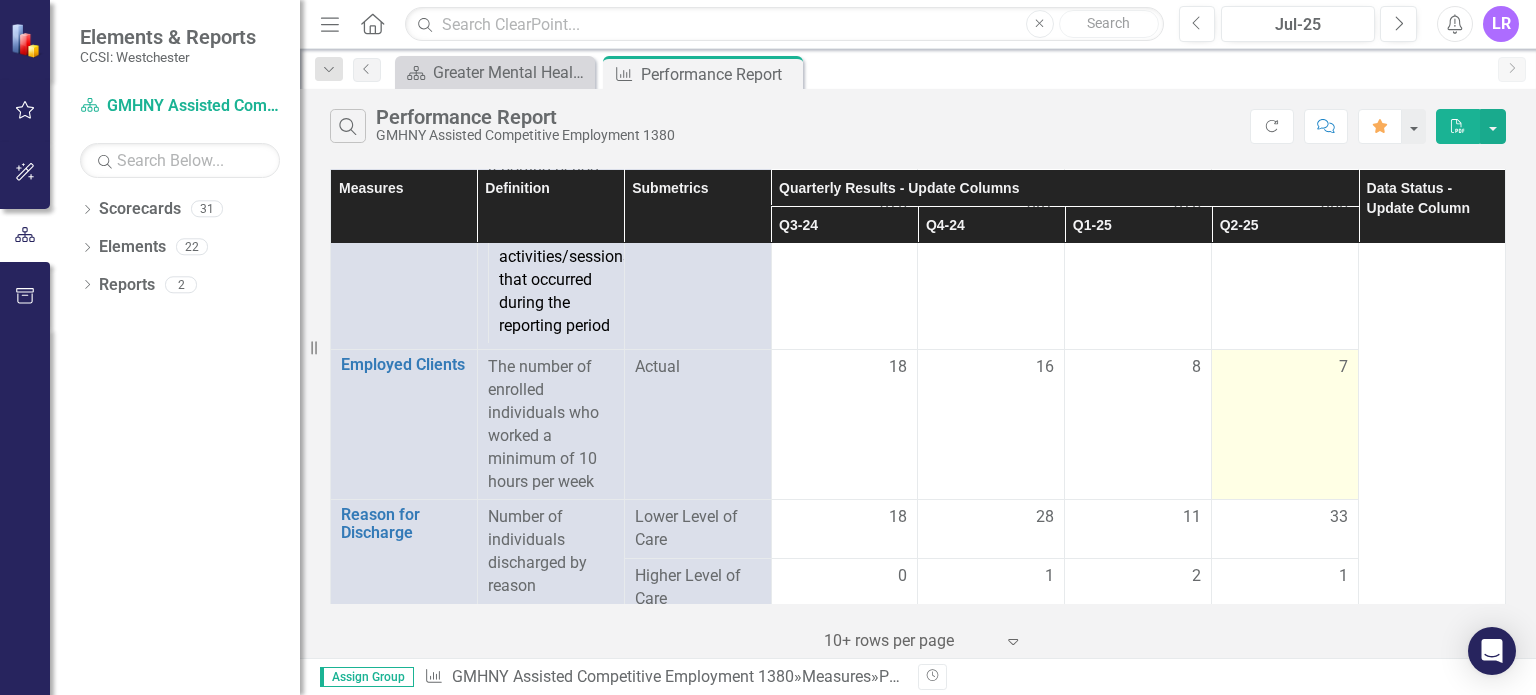 click on "7" at bounding box center (1285, 367) 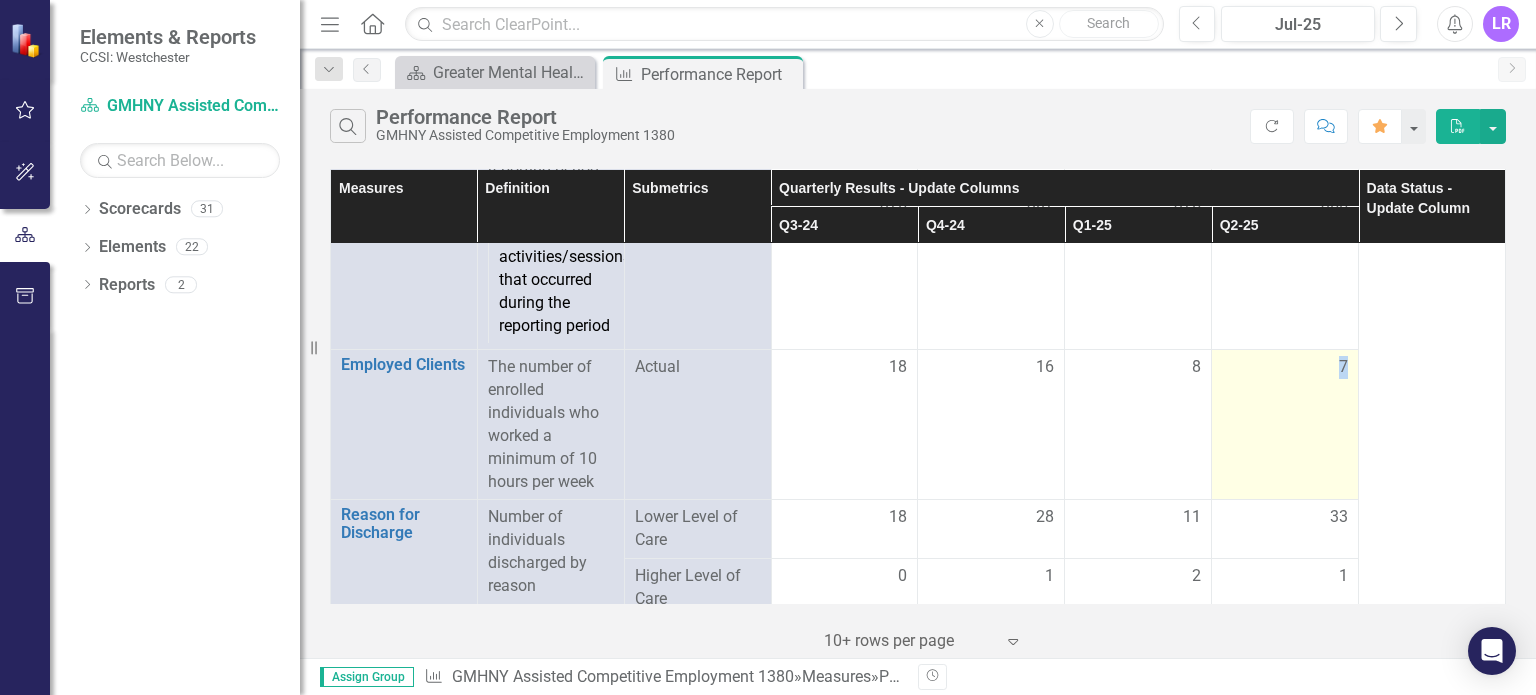 click on "7" at bounding box center [1285, 367] 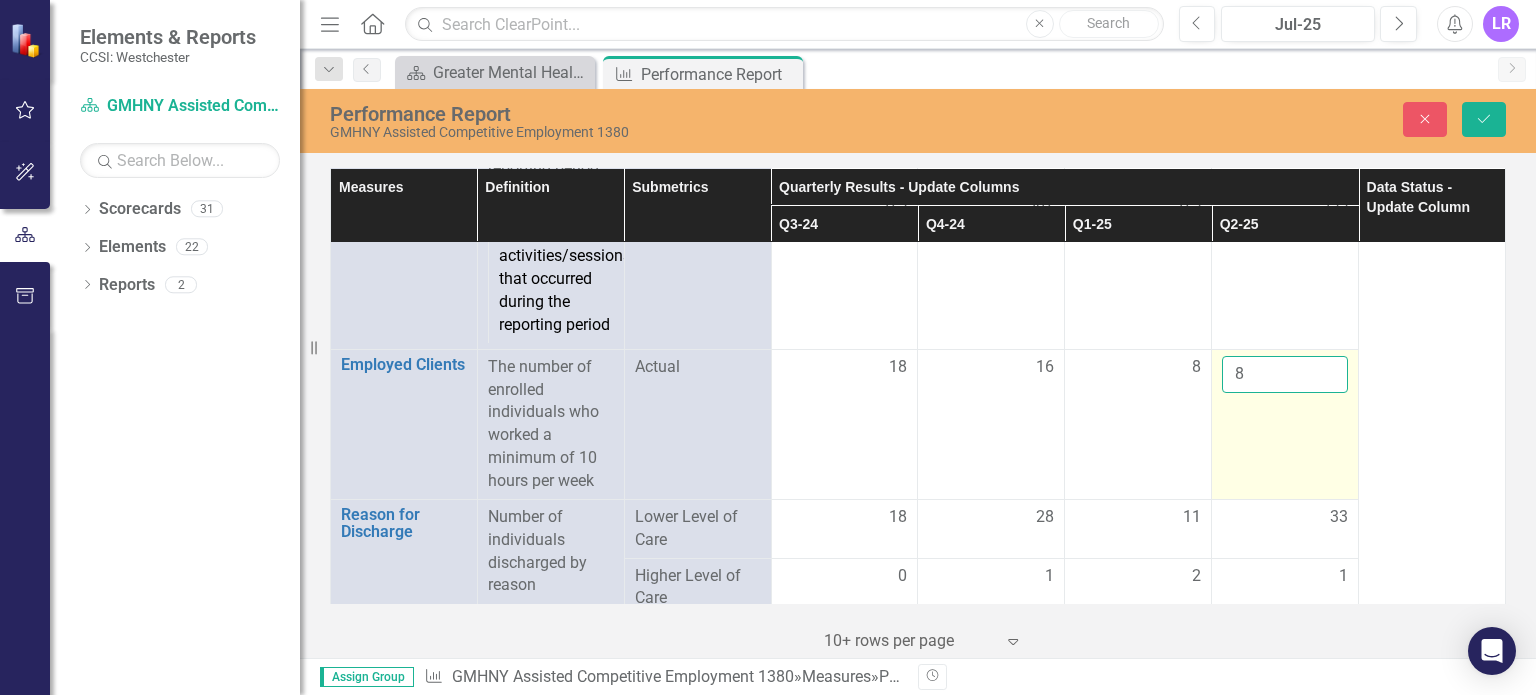 type on "8" 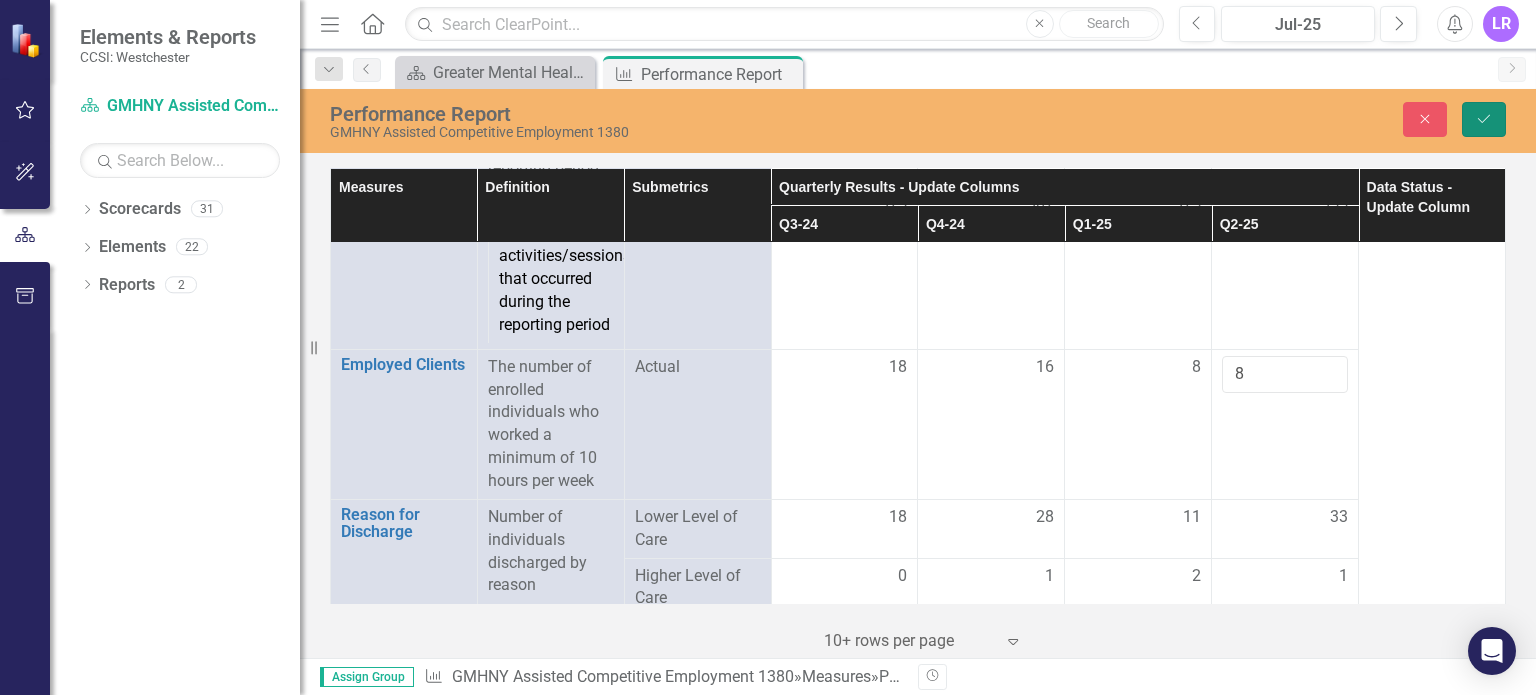 click on "Save" 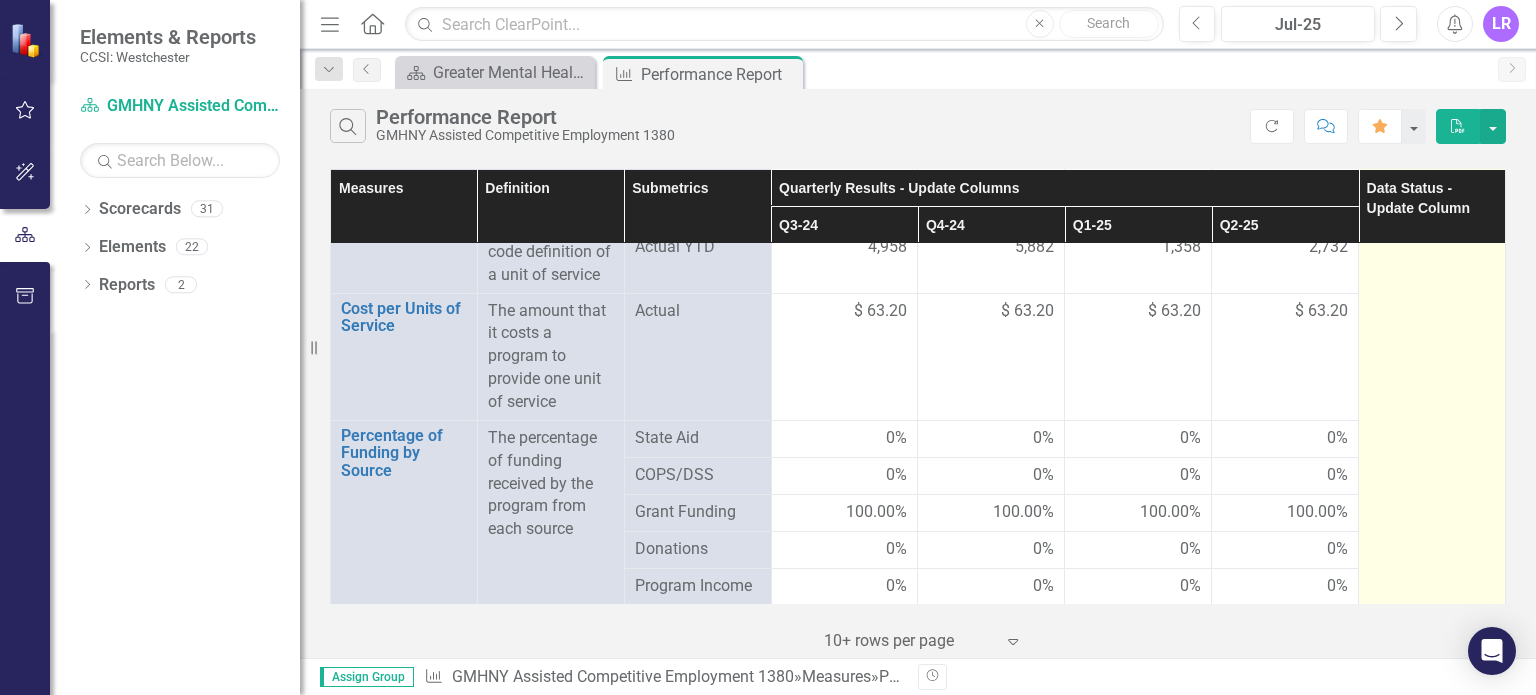 scroll, scrollTop: 3369, scrollLeft: 0, axis: vertical 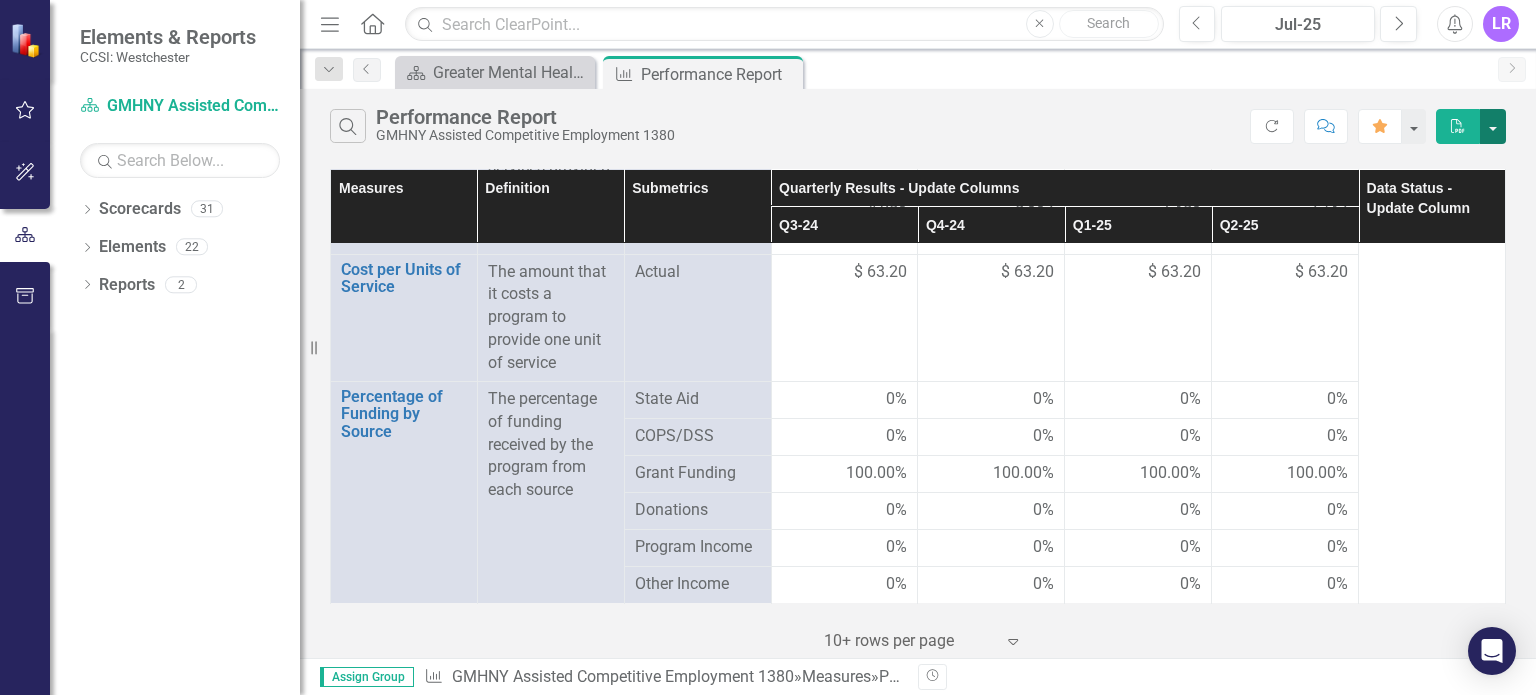 click at bounding box center [1493, 126] 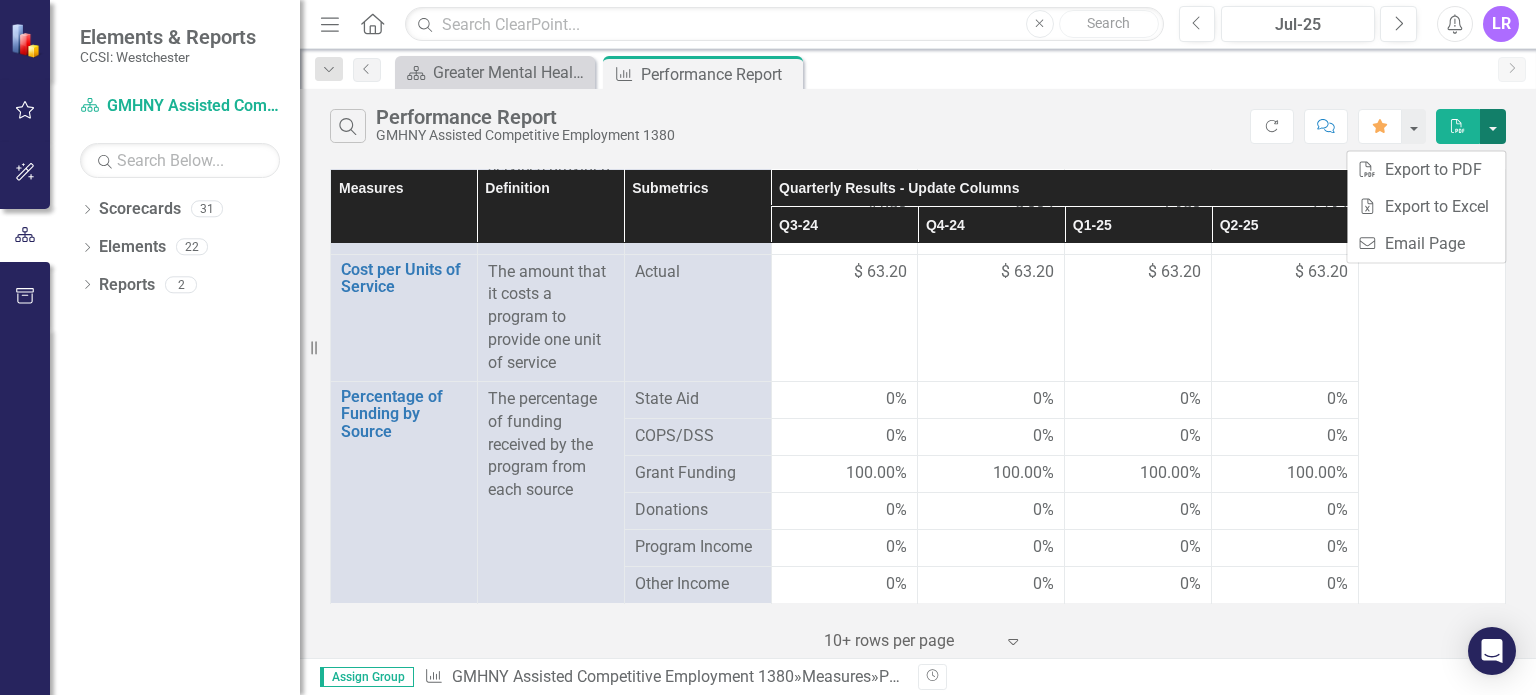 click at bounding box center (1493, 126) 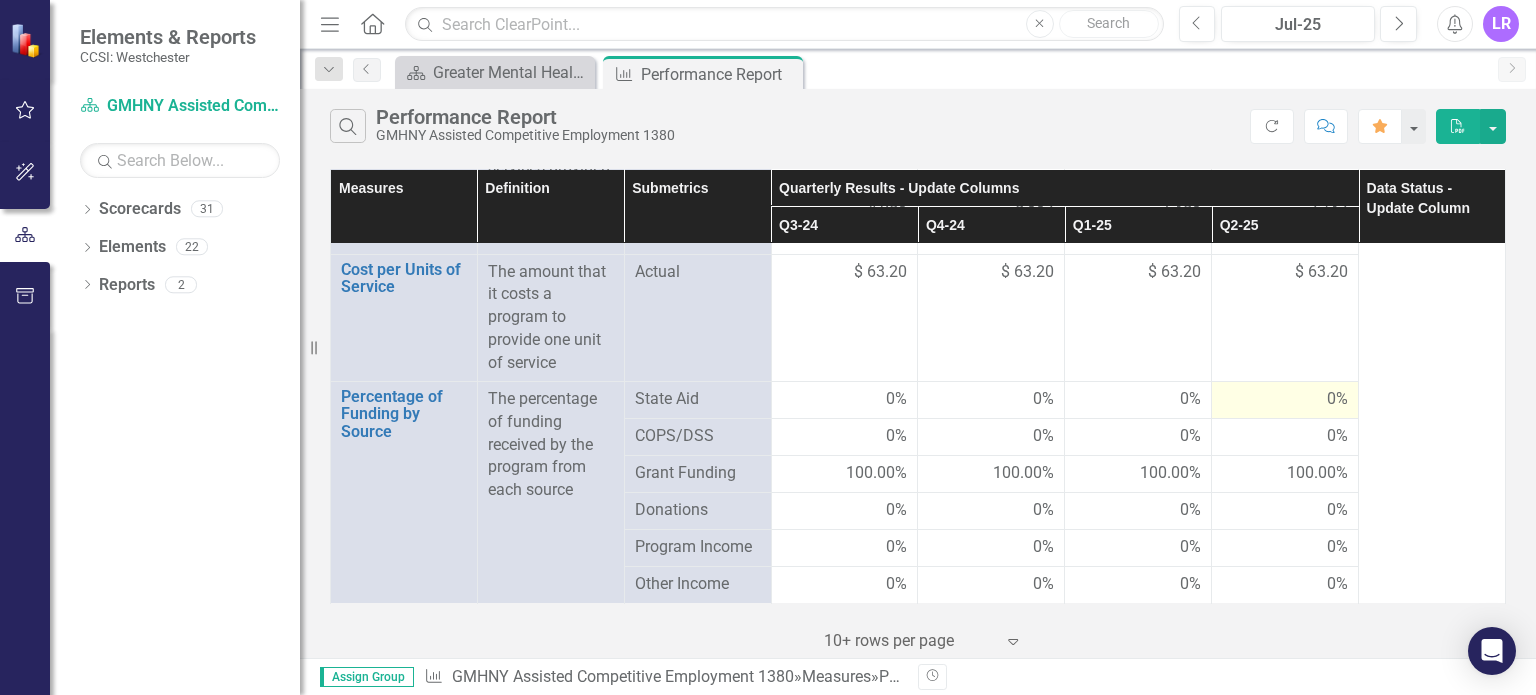 click on "0%" at bounding box center [1285, 399] 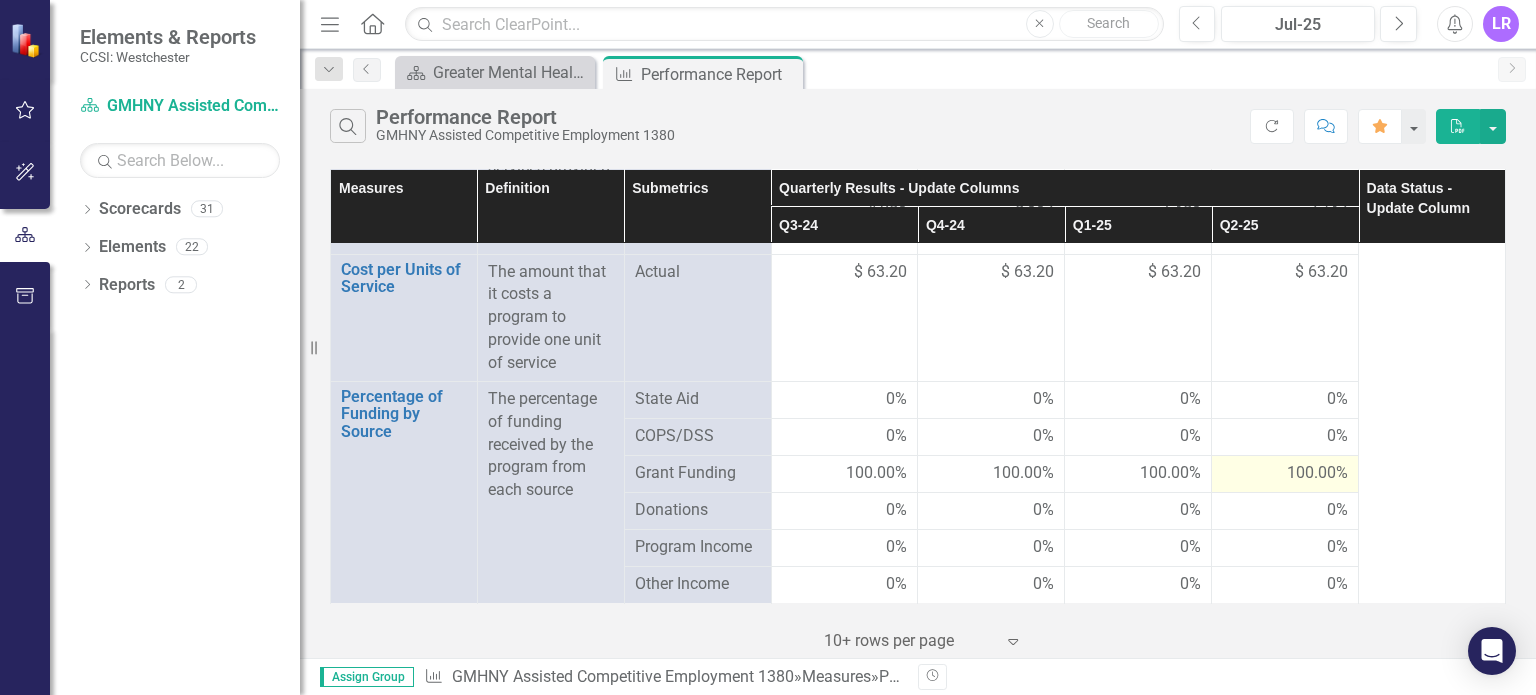 click on "100.00%" at bounding box center (1285, 473) 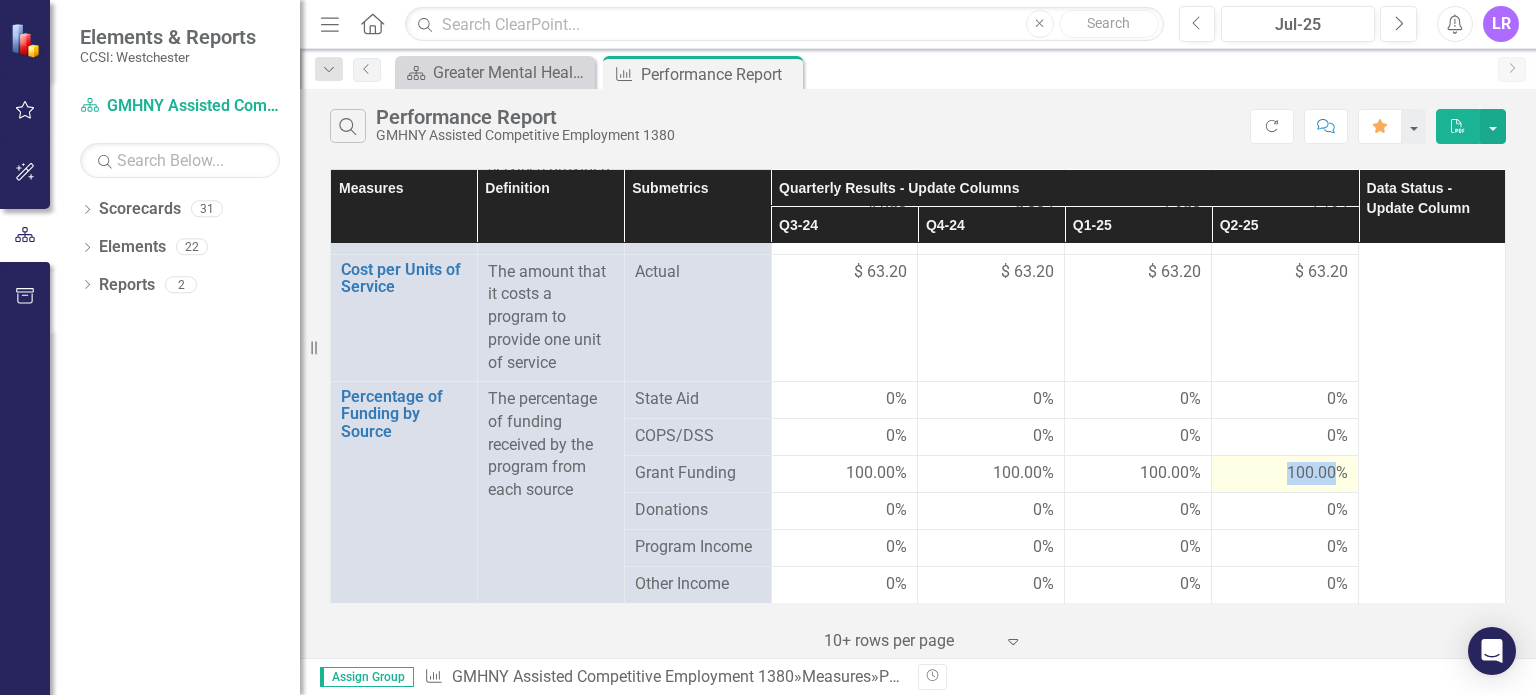 click on "100.00%" at bounding box center [1285, 473] 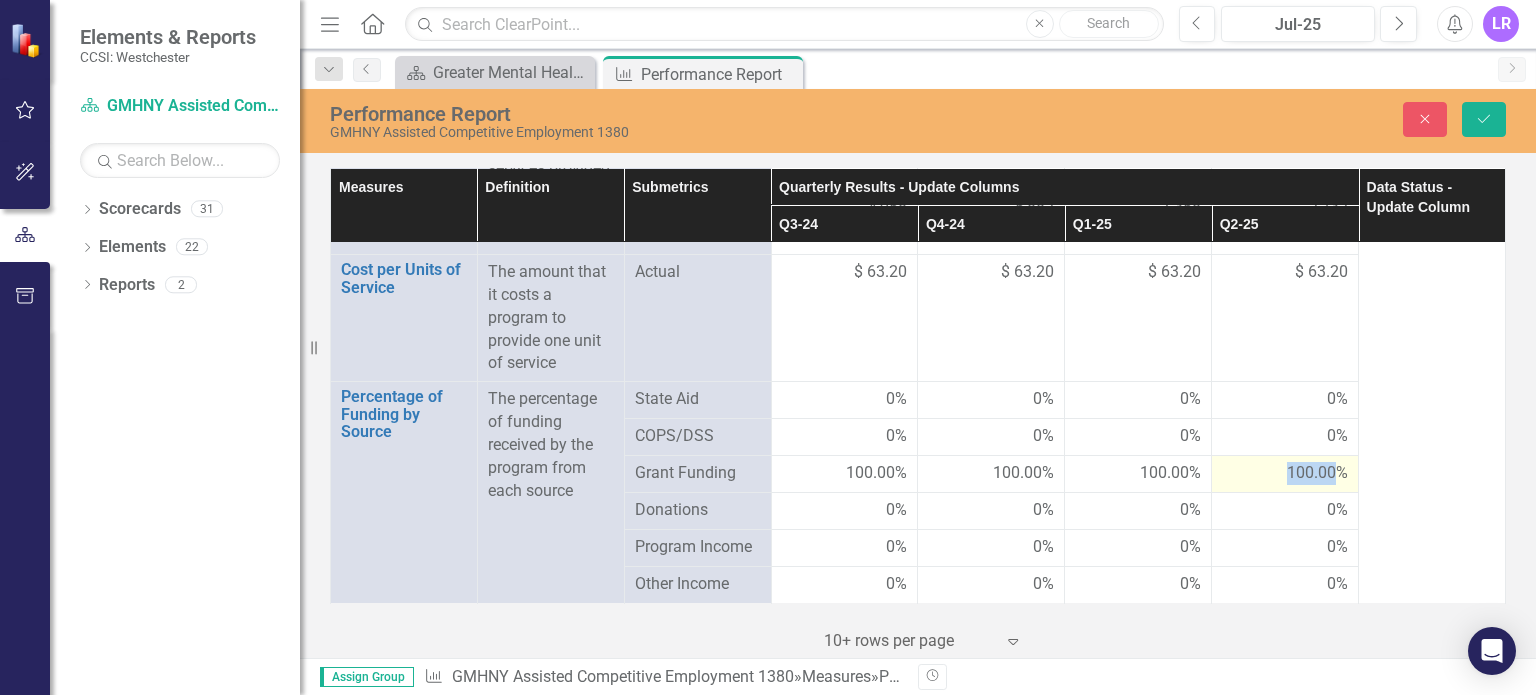 scroll, scrollTop: 3369, scrollLeft: 0, axis: vertical 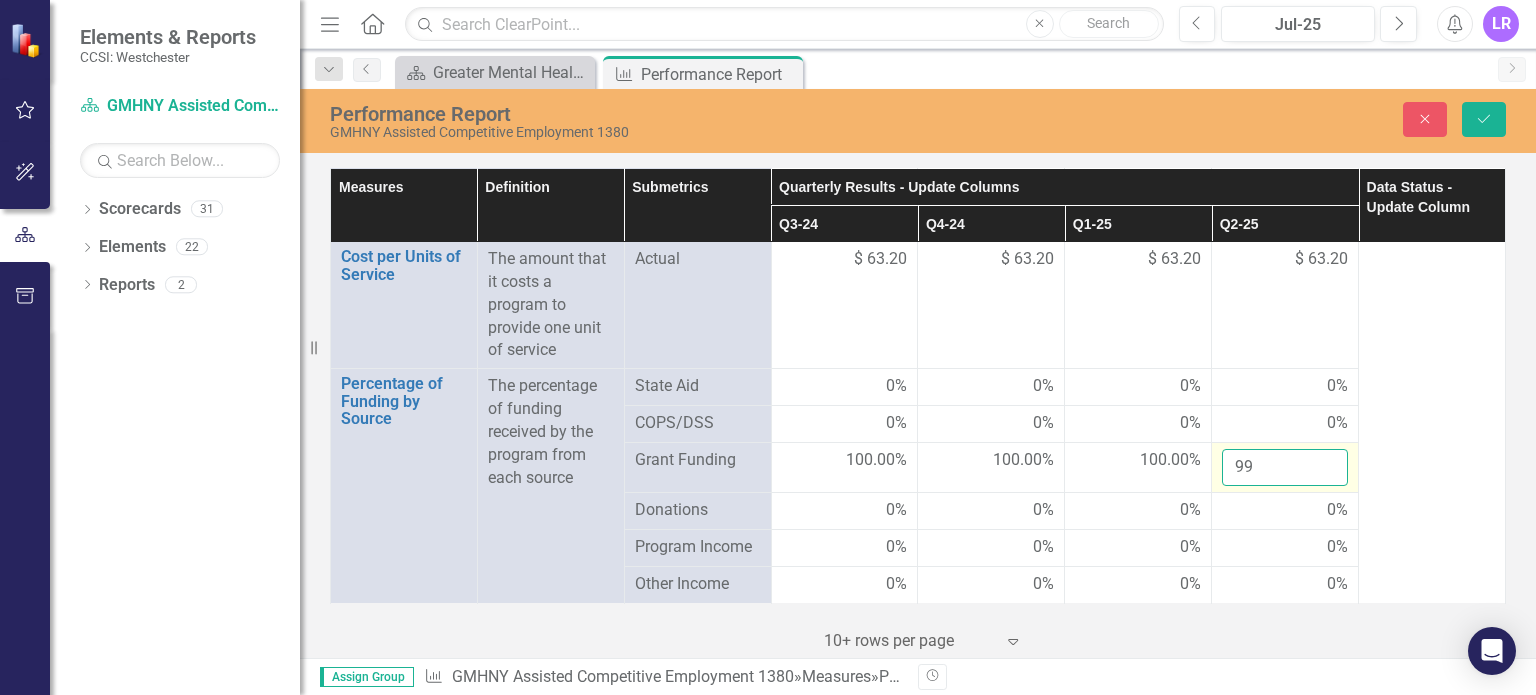 click on "99" at bounding box center [1285, 467] 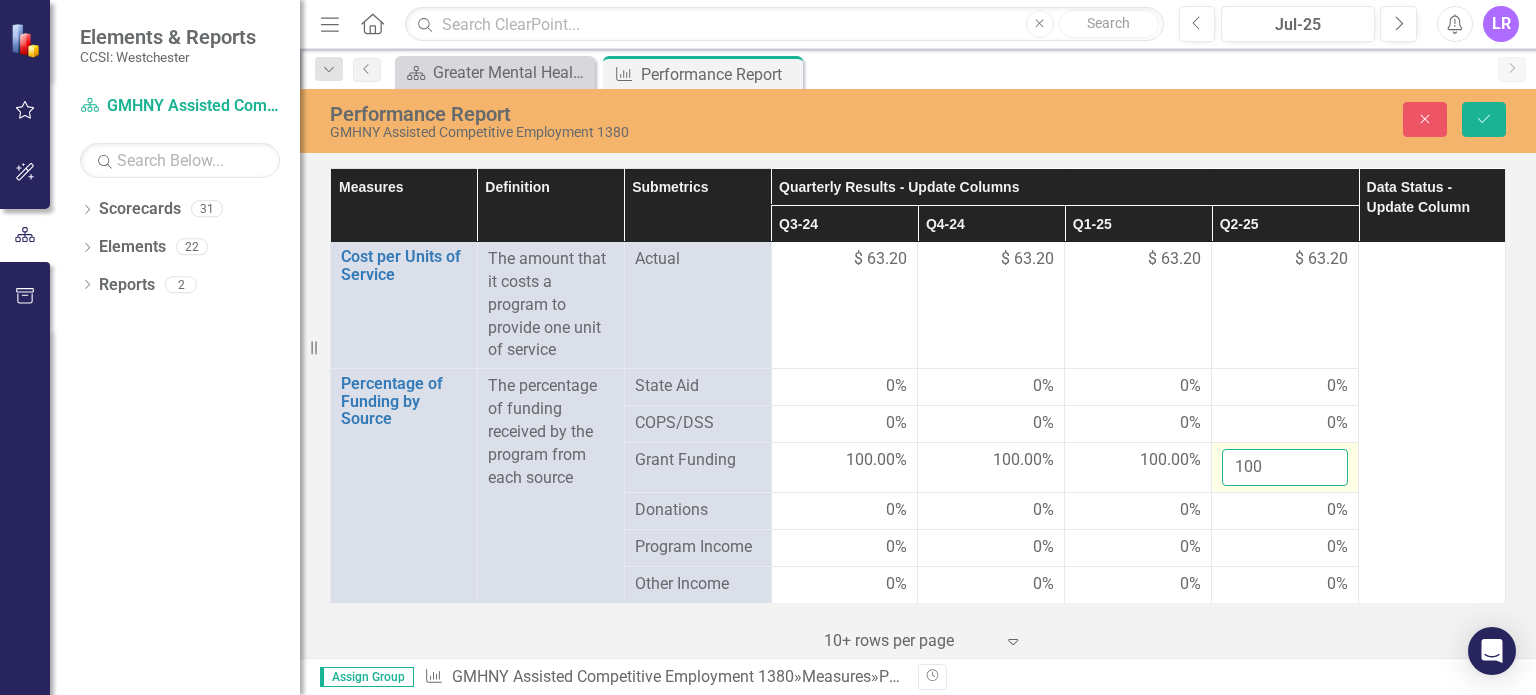 type on "100" 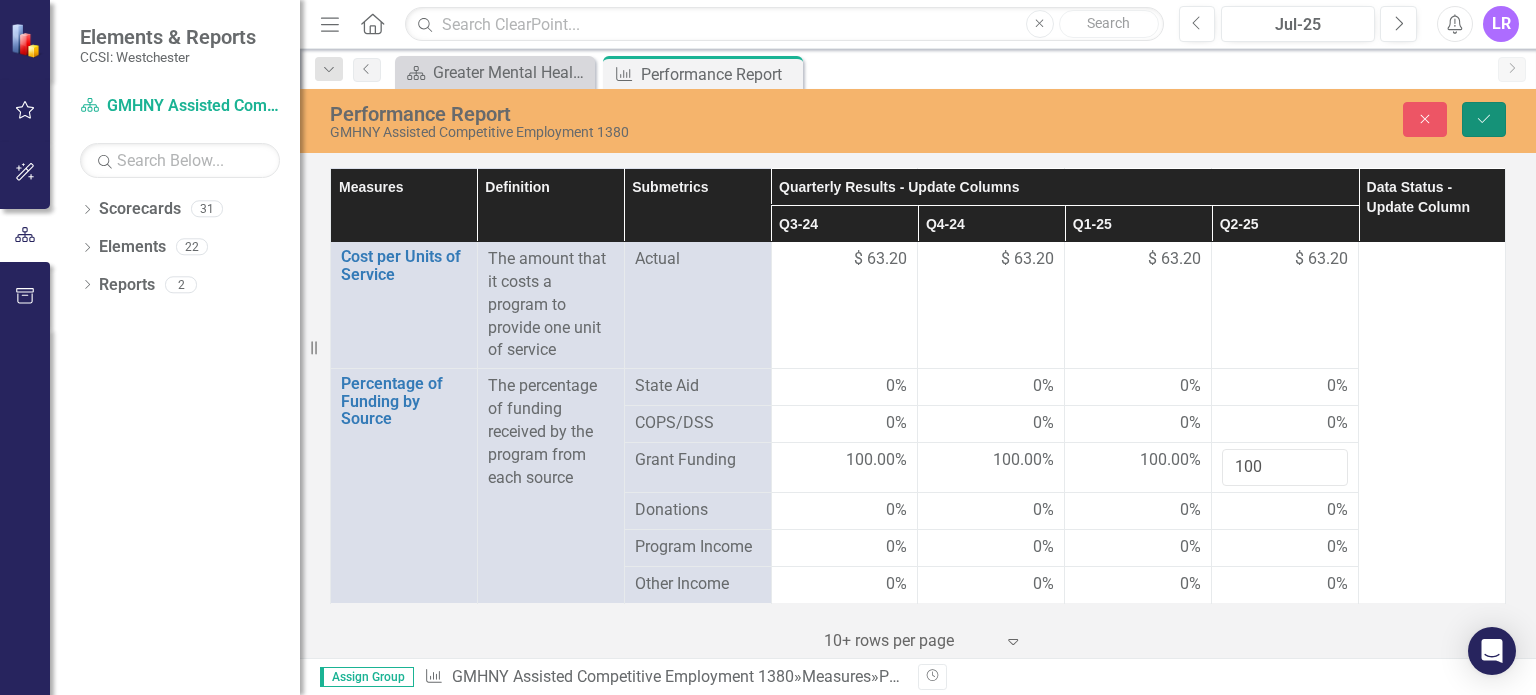 click on "Save" 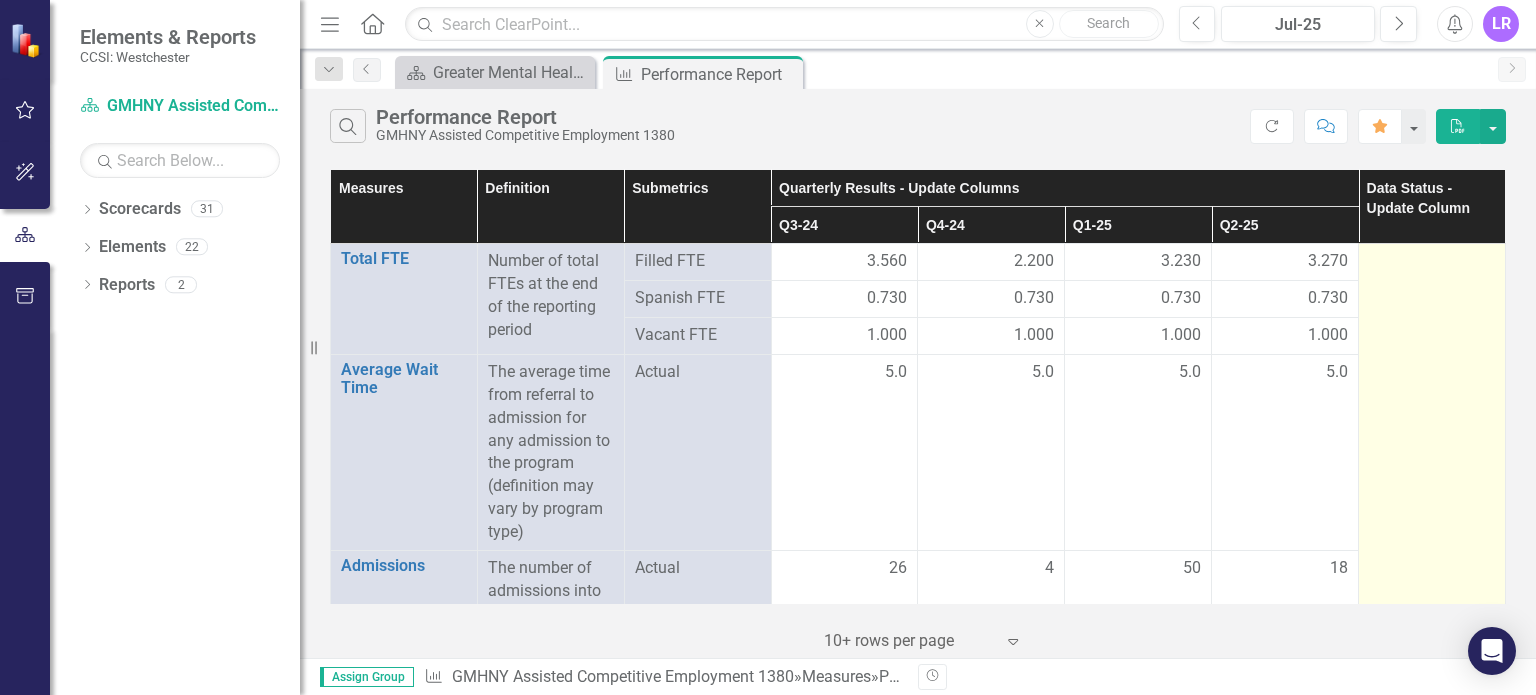 click at bounding box center (1432, 2093) 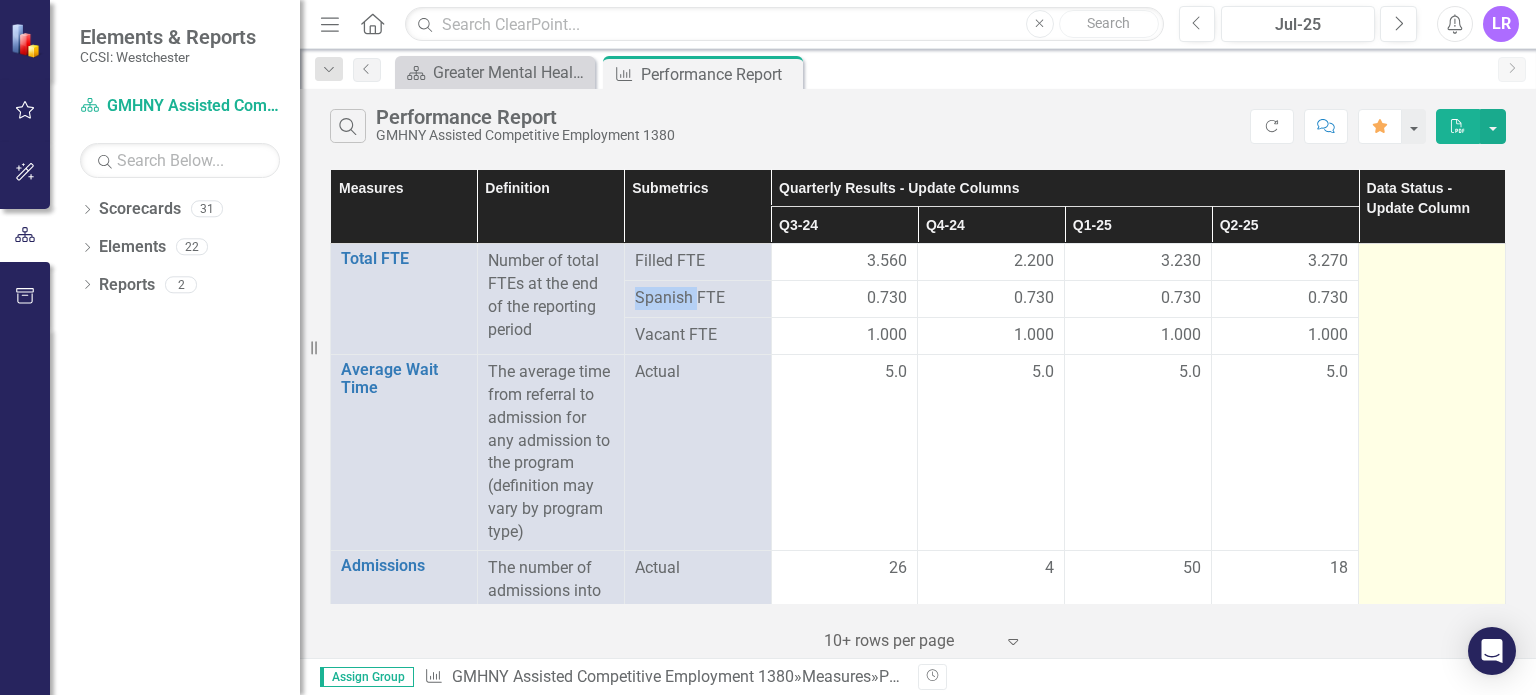 click at bounding box center [1432, 2093] 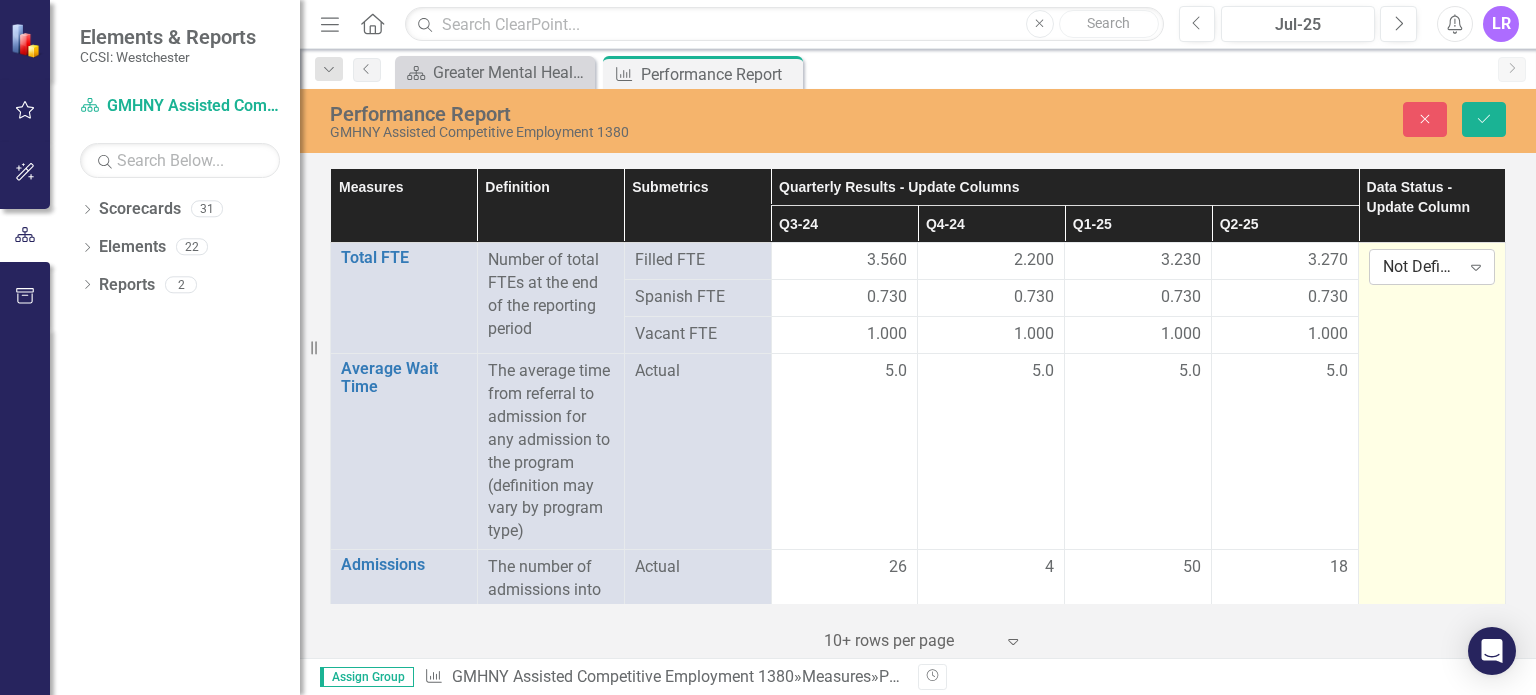 click on "Expand" 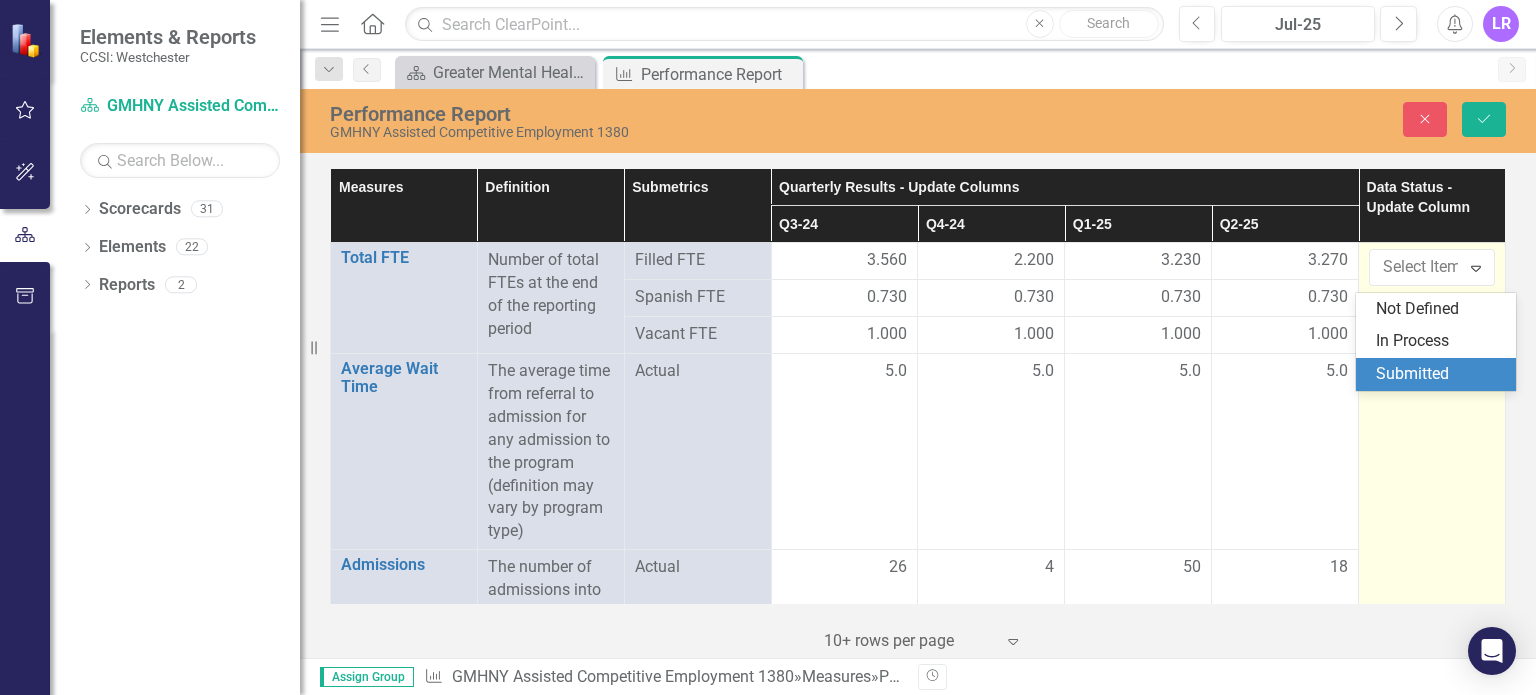 click on "Submitted" at bounding box center [1440, 374] 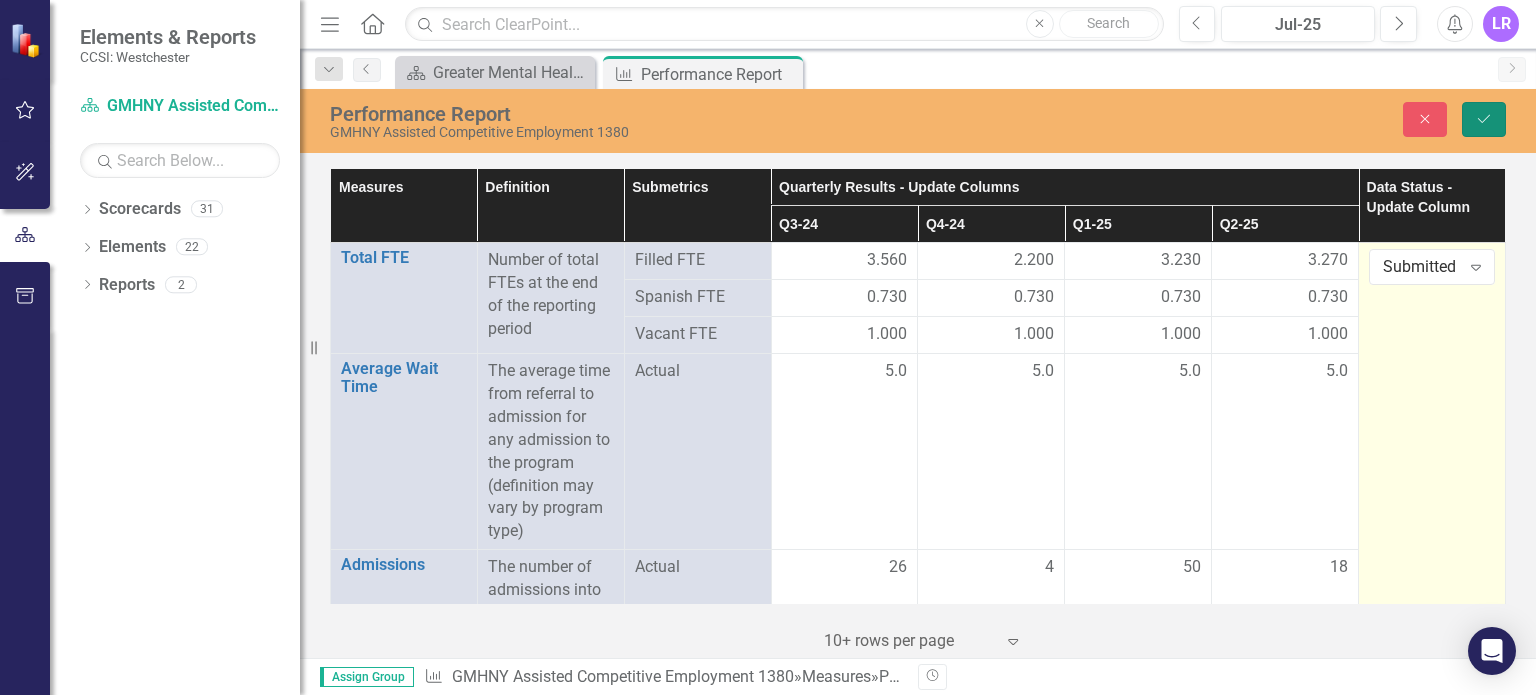 click on "Save" at bounding box center (1484, 119) 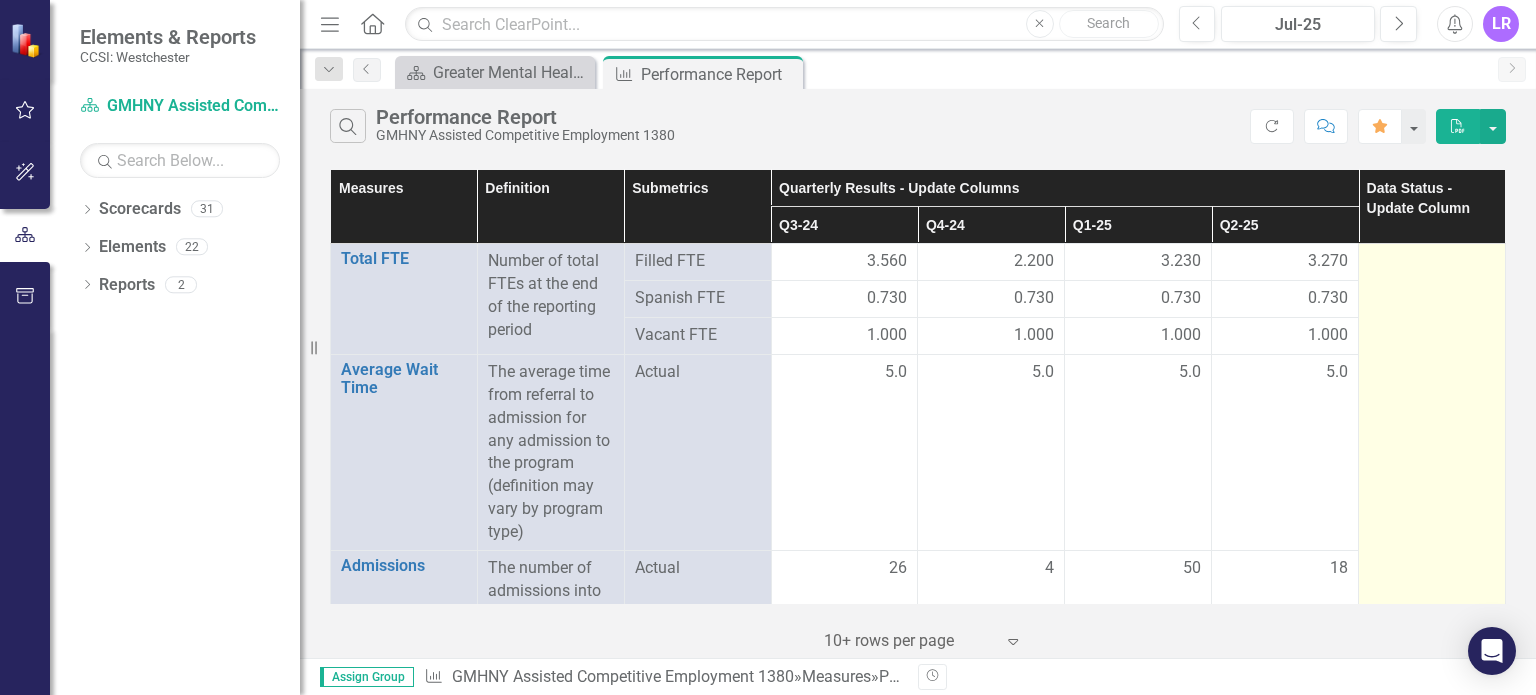 click at bounding box center (1432, 2093) 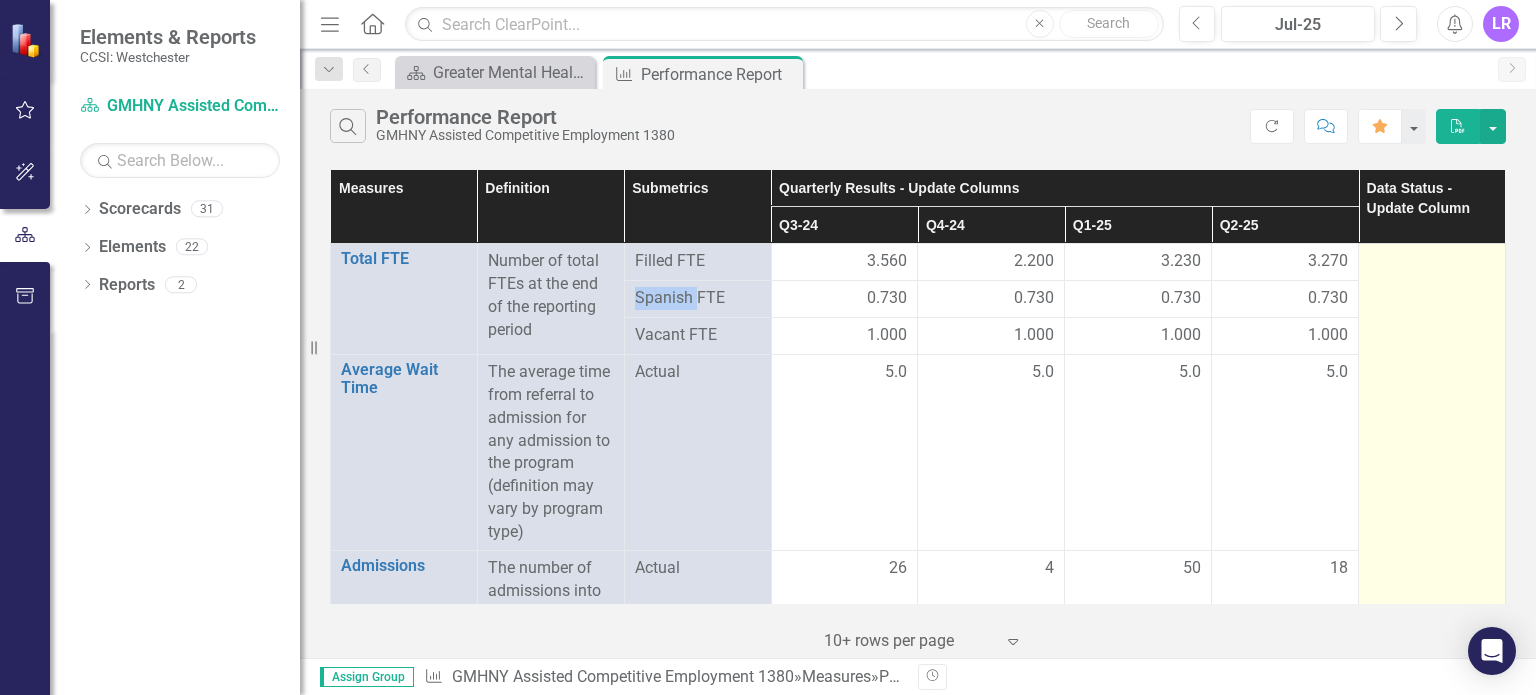 click at bounding box center [1432, 262] 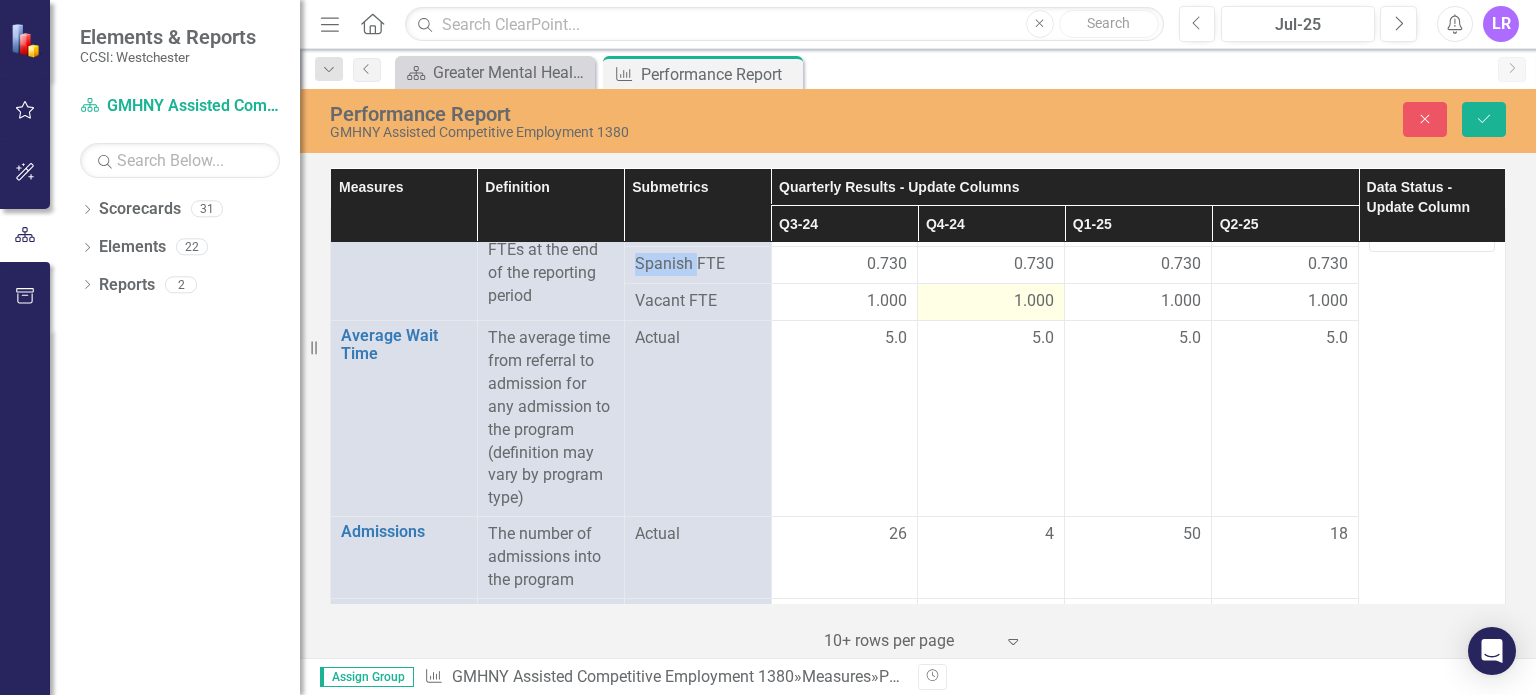 scroll, scrollTop: 0, scrollLeft: 0, axis: both 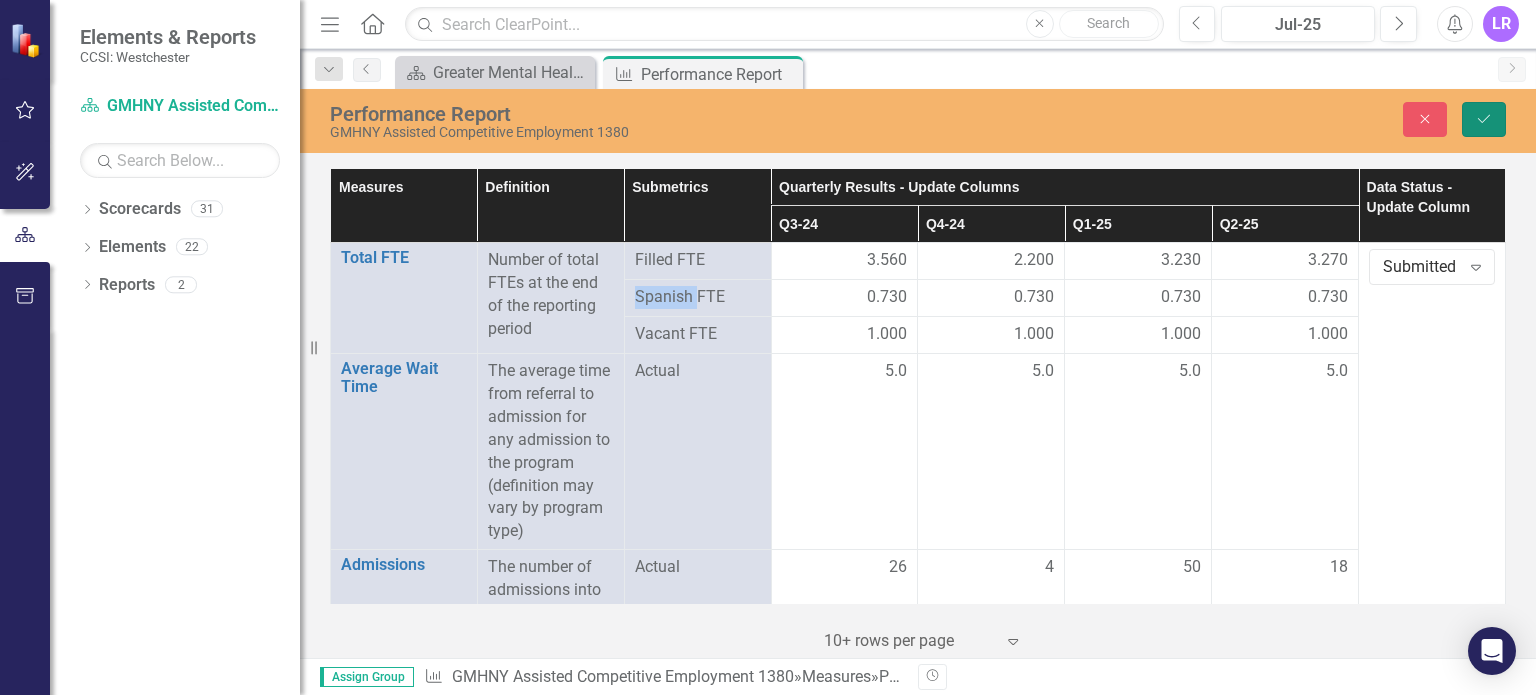click on "Save" 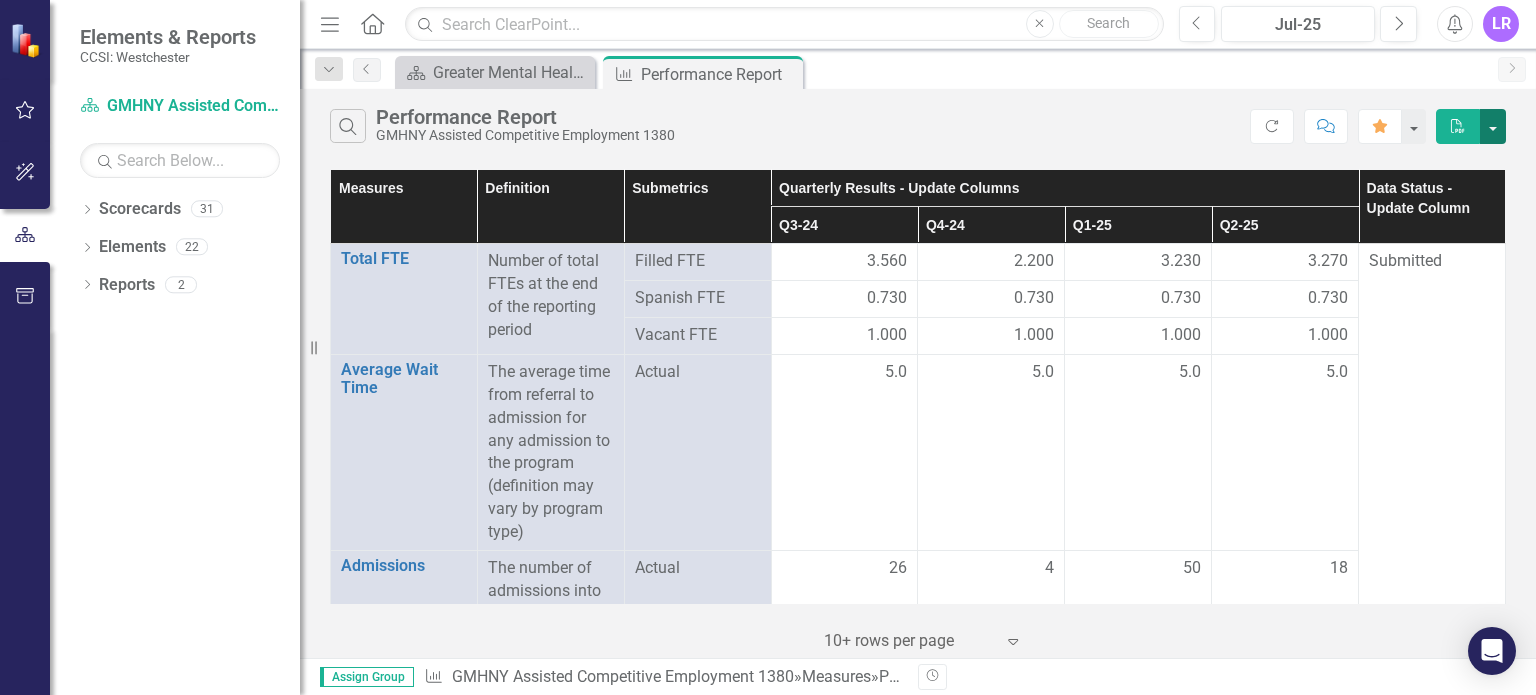 click at bounding box center (1493, 126) 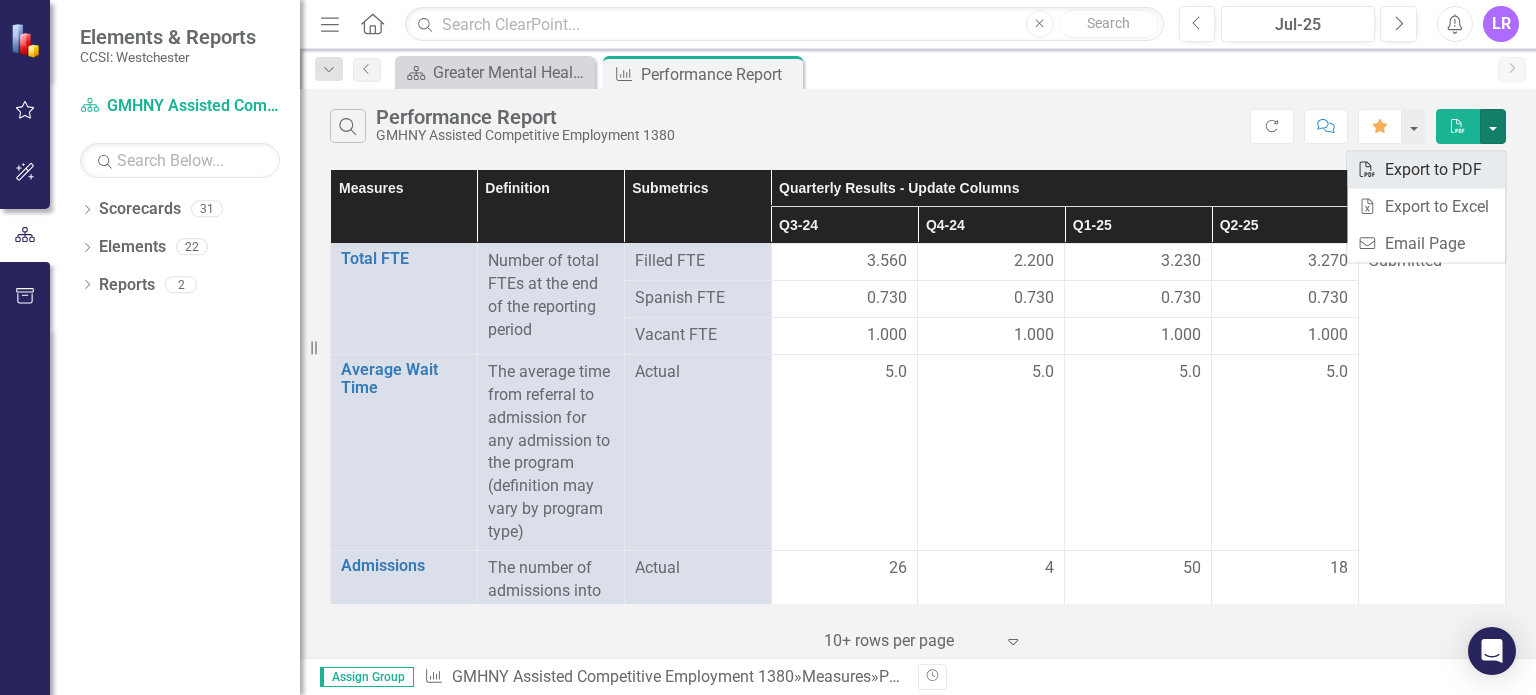 click on "PDF Export to PDF" at bounding box center (1426, 169) 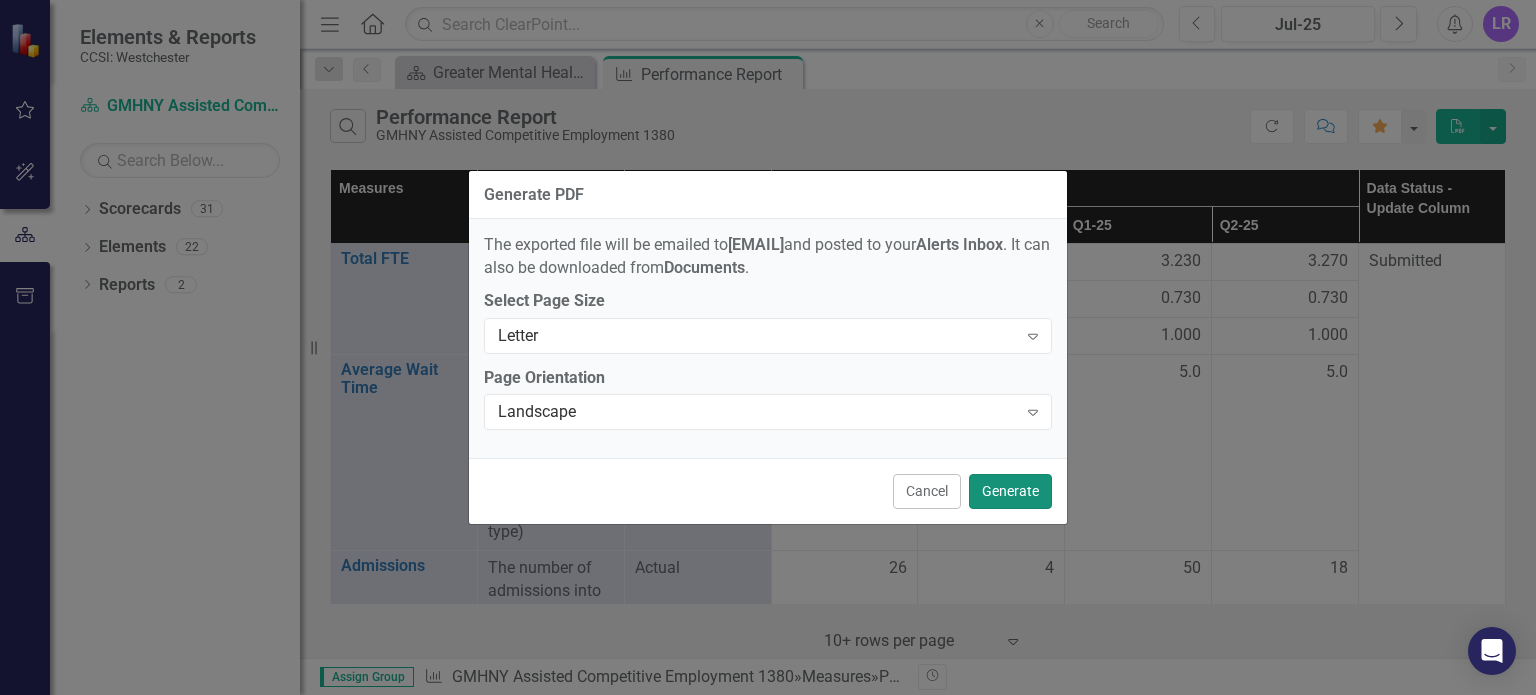 click on "Generate" at bounding box center [1010, 491] 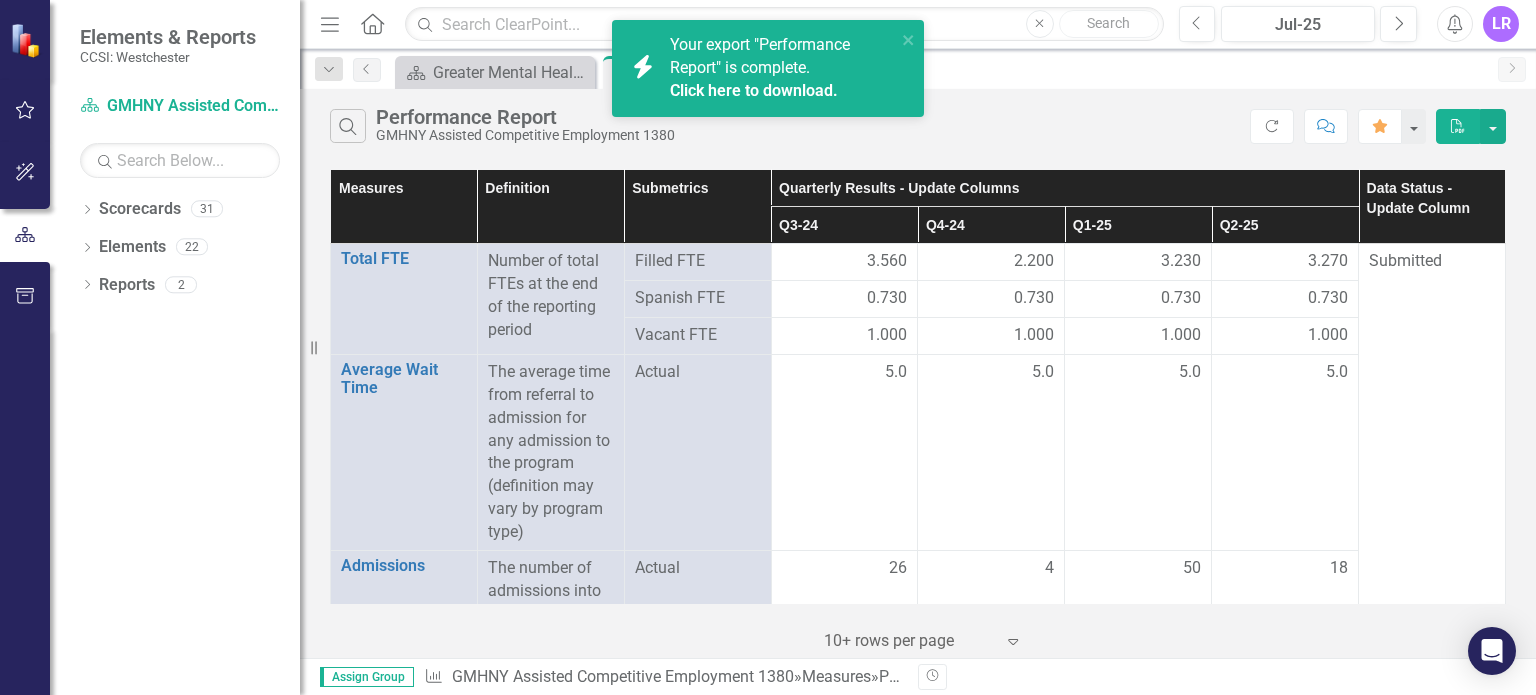 click on "Click here to download." at bounding box center [754, 90] 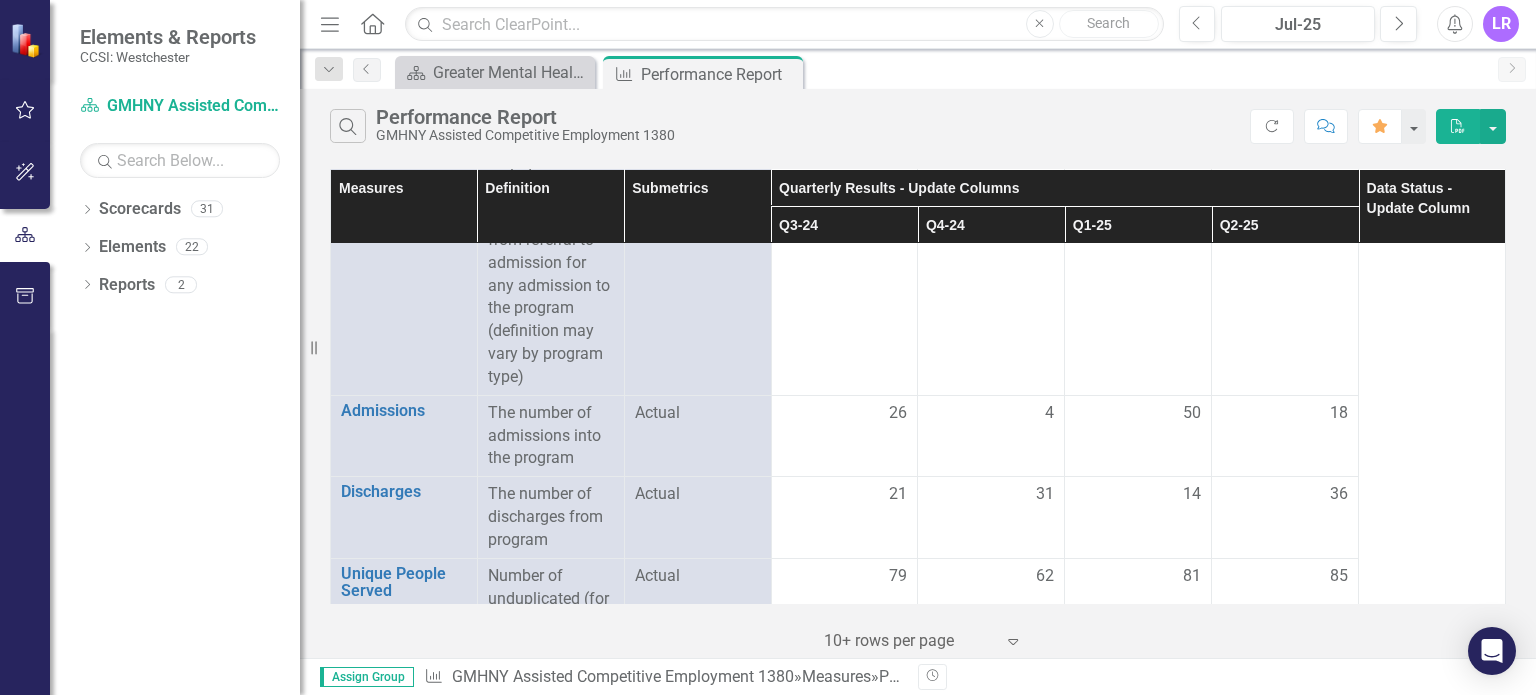 scroll, scrollTop: 200, scrollLeft: 0, axis: vertical 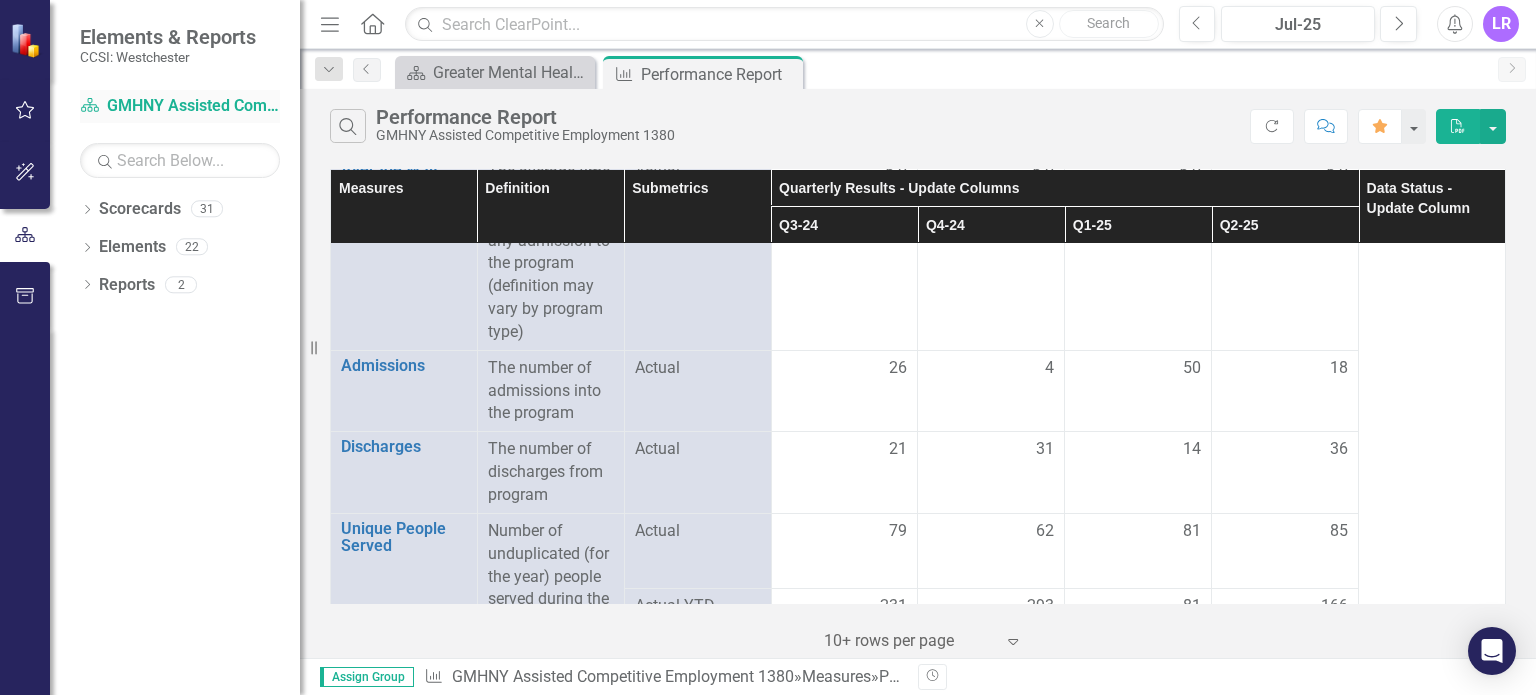 click on "Scorecard GMHNY Assisted Competitive Employment 1380" at bounding box center [180, 106] 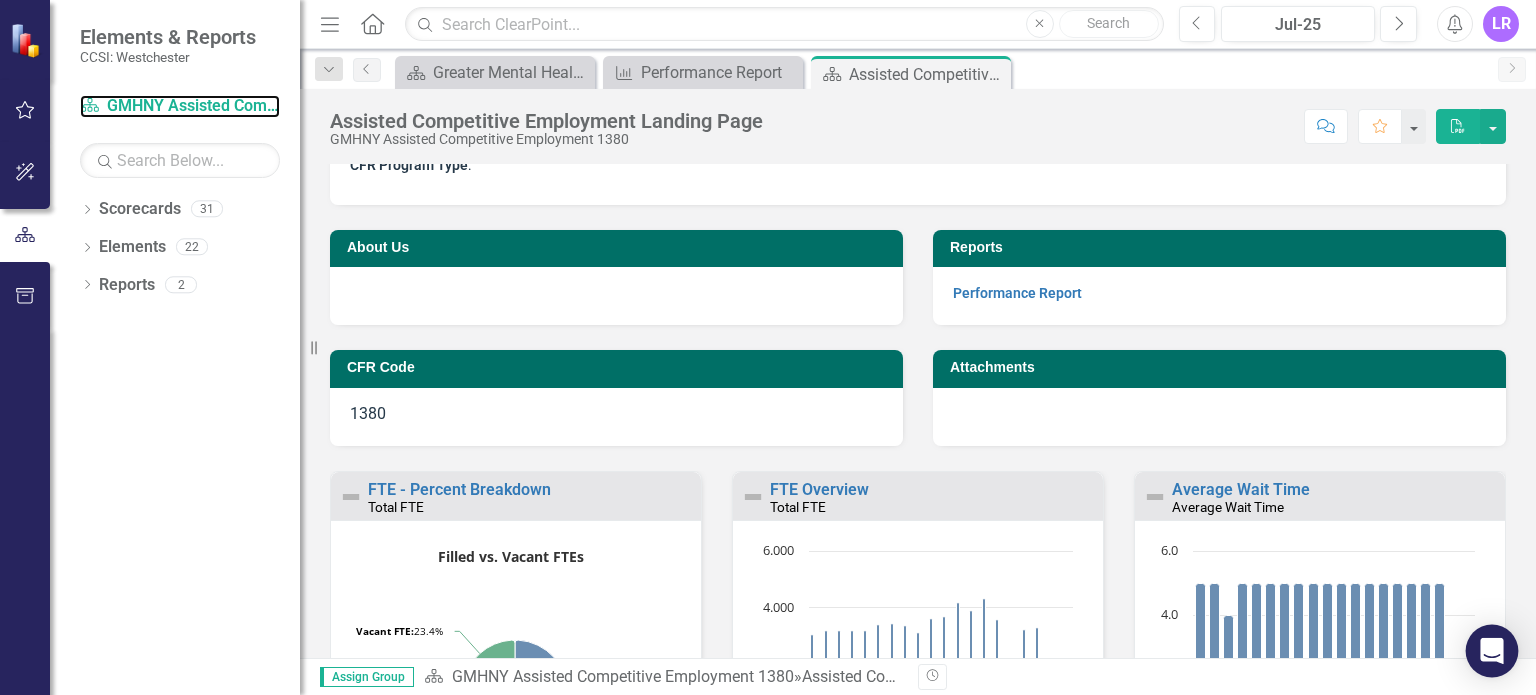 scroll, scrollTop: 125, scrollLeft: 0, axis: vertical 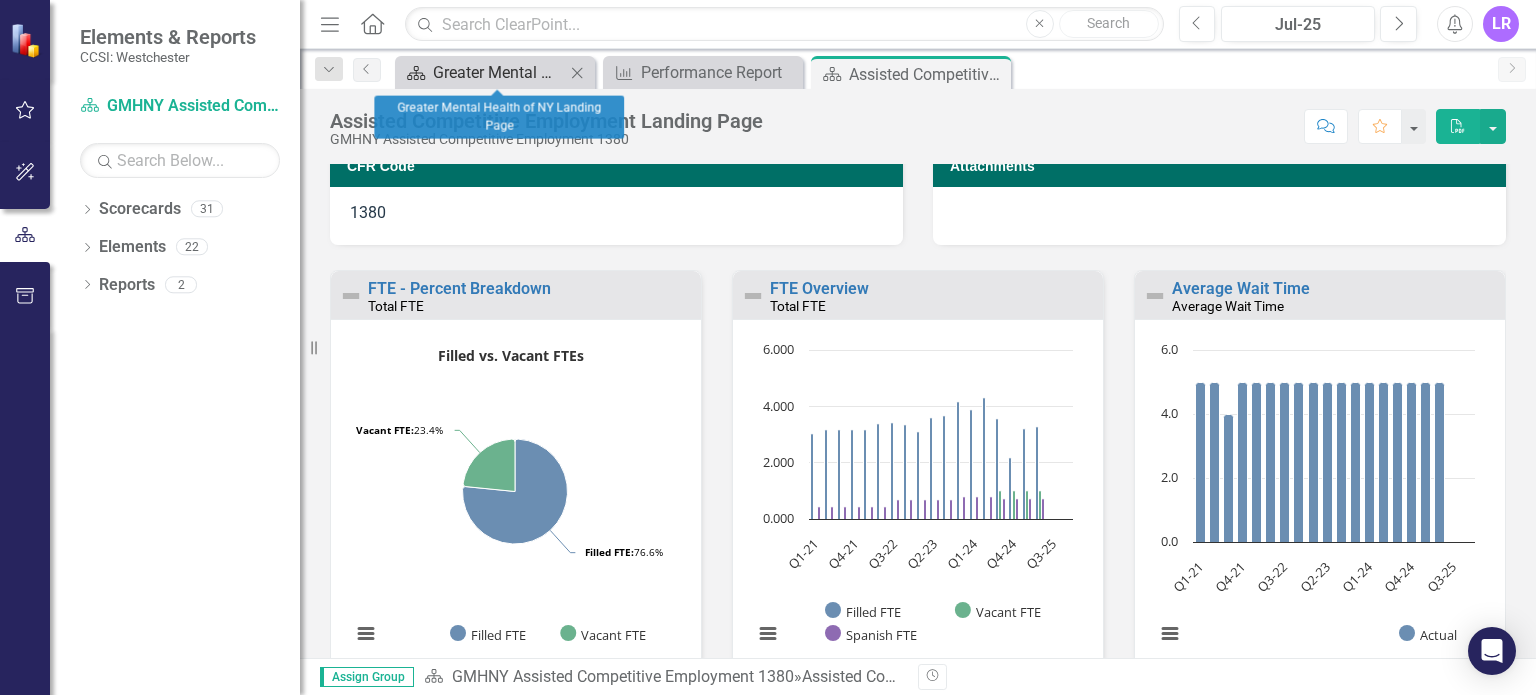 click on "Greater Mental Health of NY Landing Page" at bounding box center (499, 72) 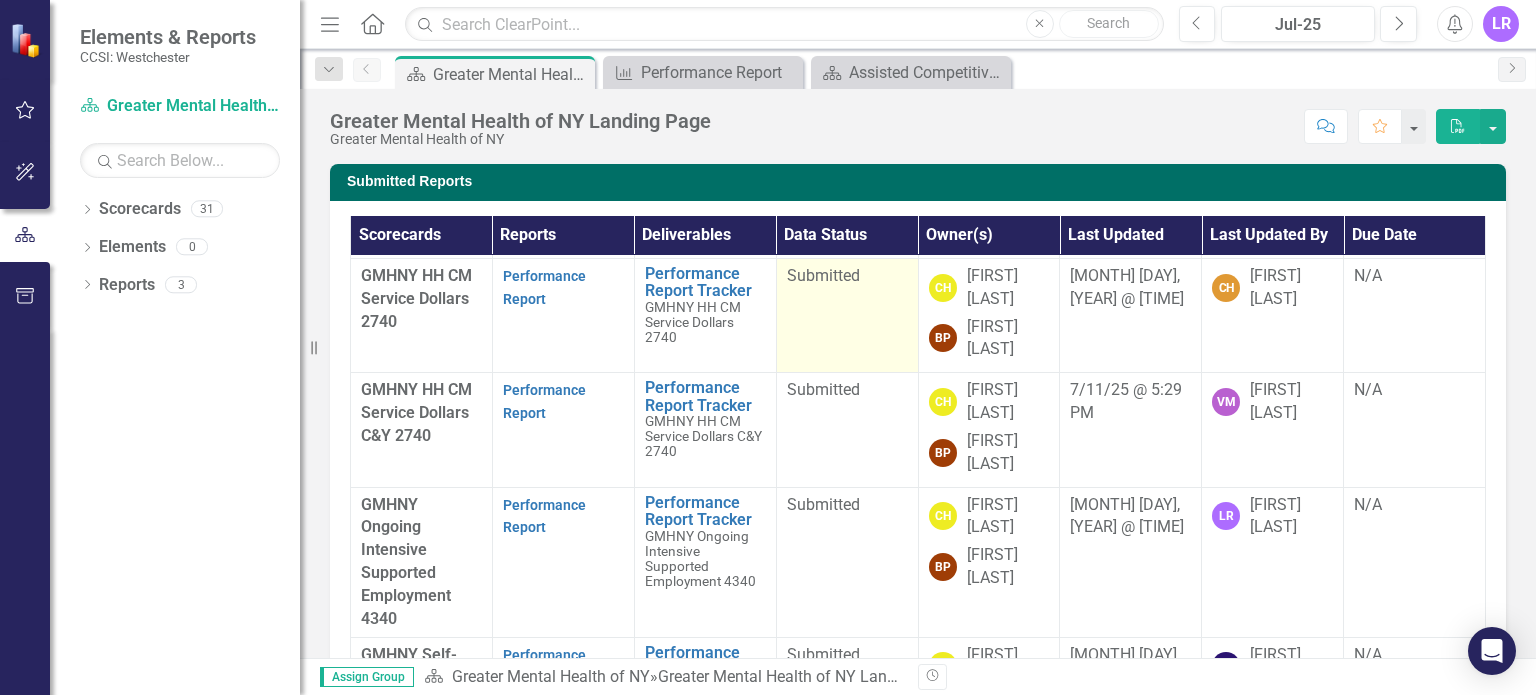 scroll, scrollTop: 266, scrollLeft: 0, axis: vertical 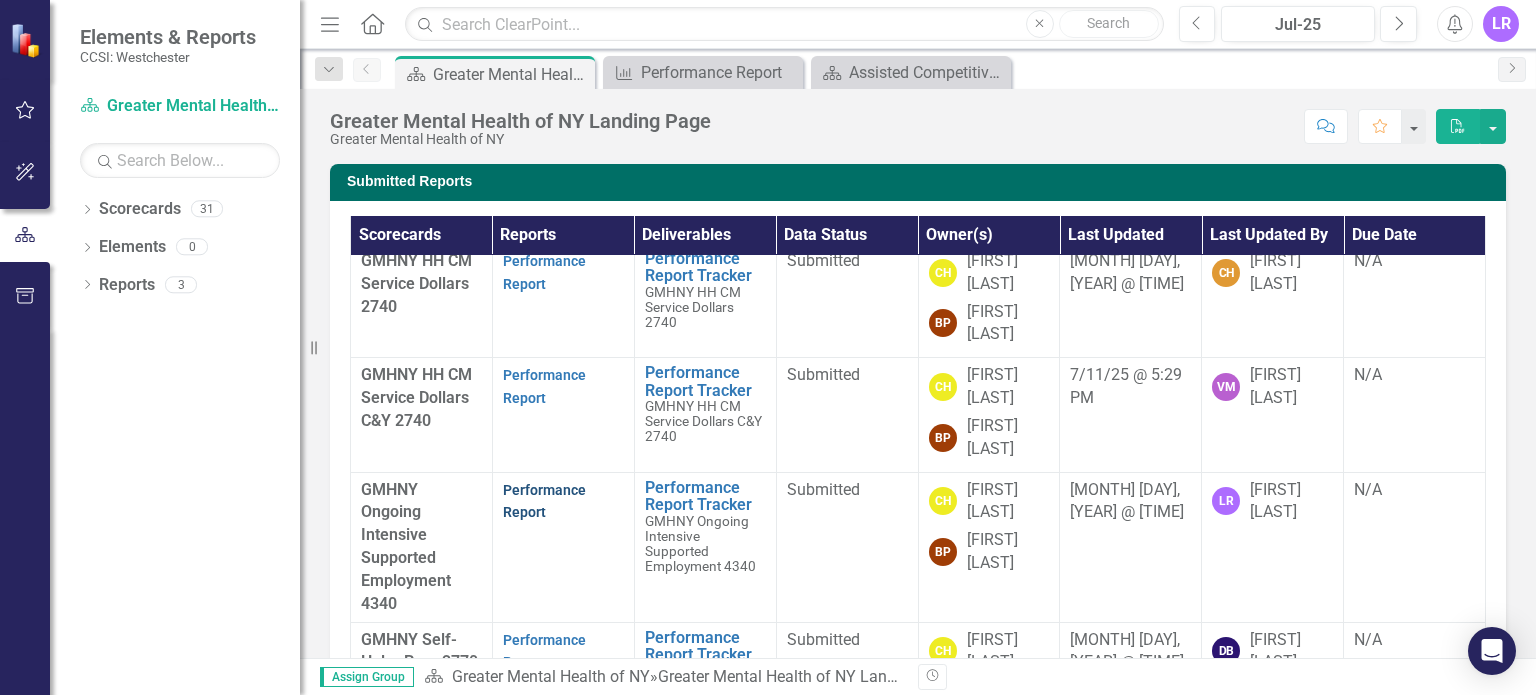 click on "Performance Report" at bounding box center (544, 501) 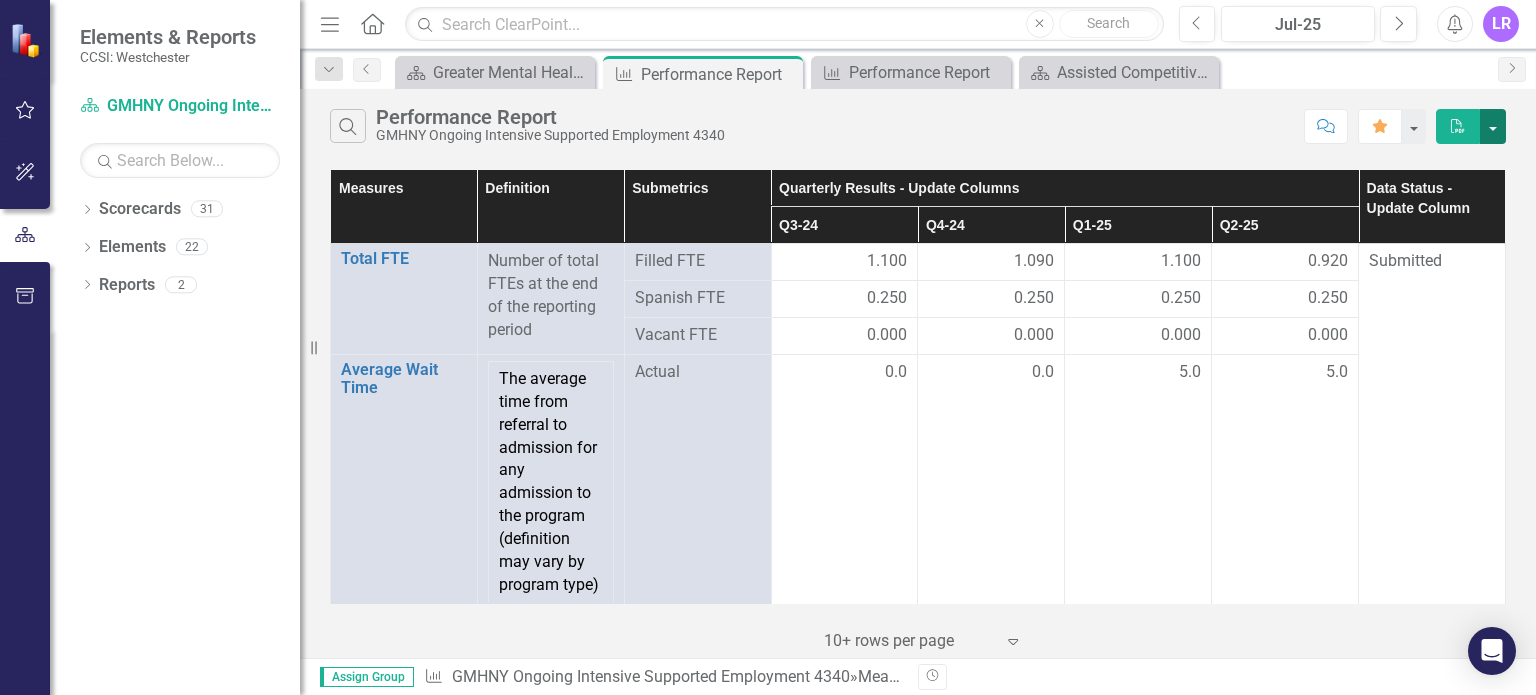 click at bounding box center (1493, 126) 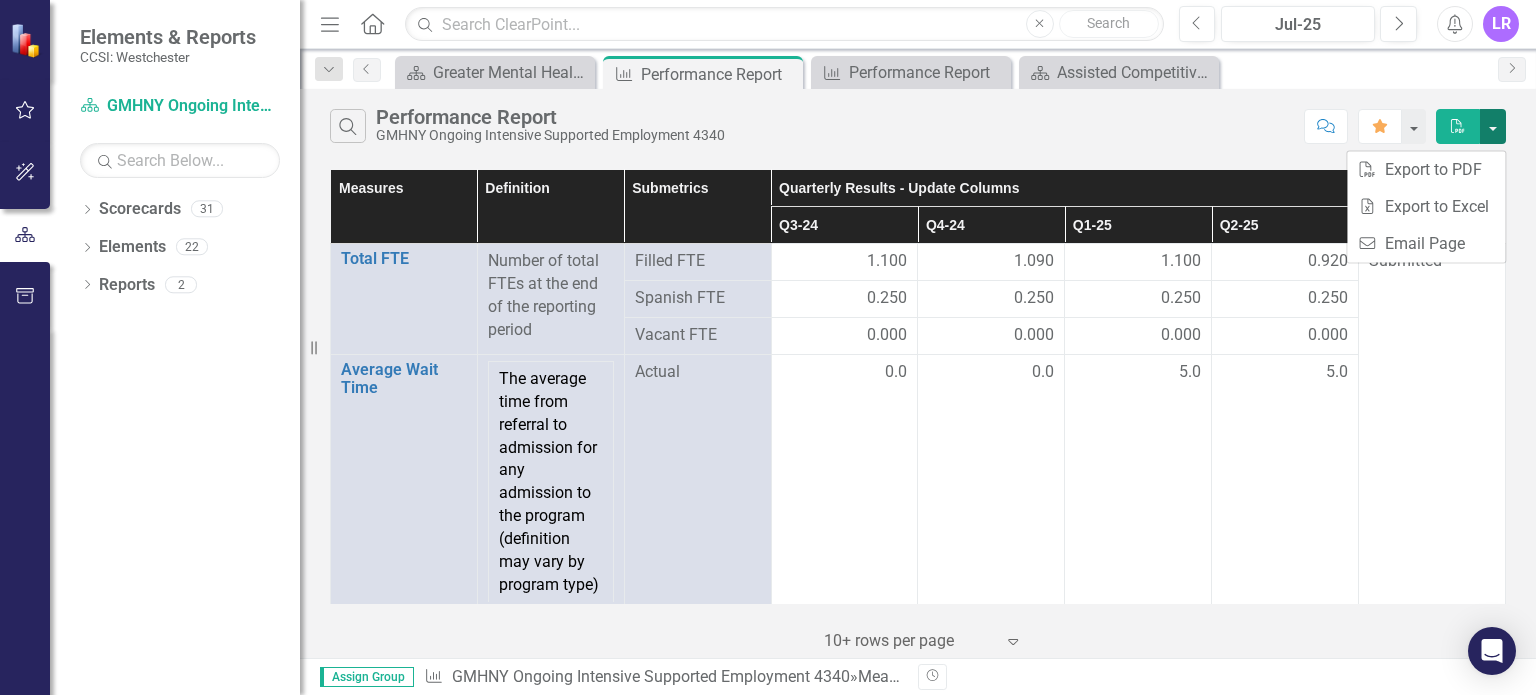 click at bounding box center (1493, 126) 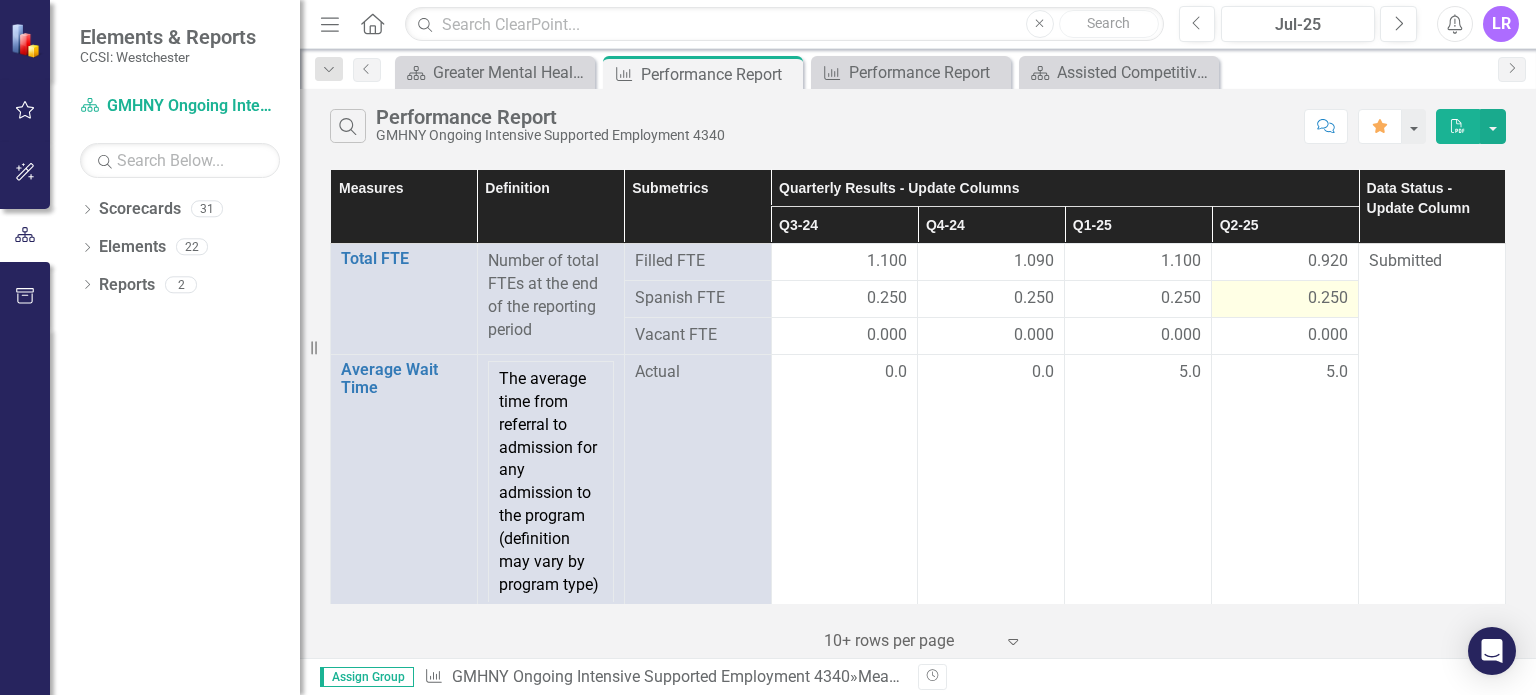 click on "0.250" at bounding box center (1285, 298) 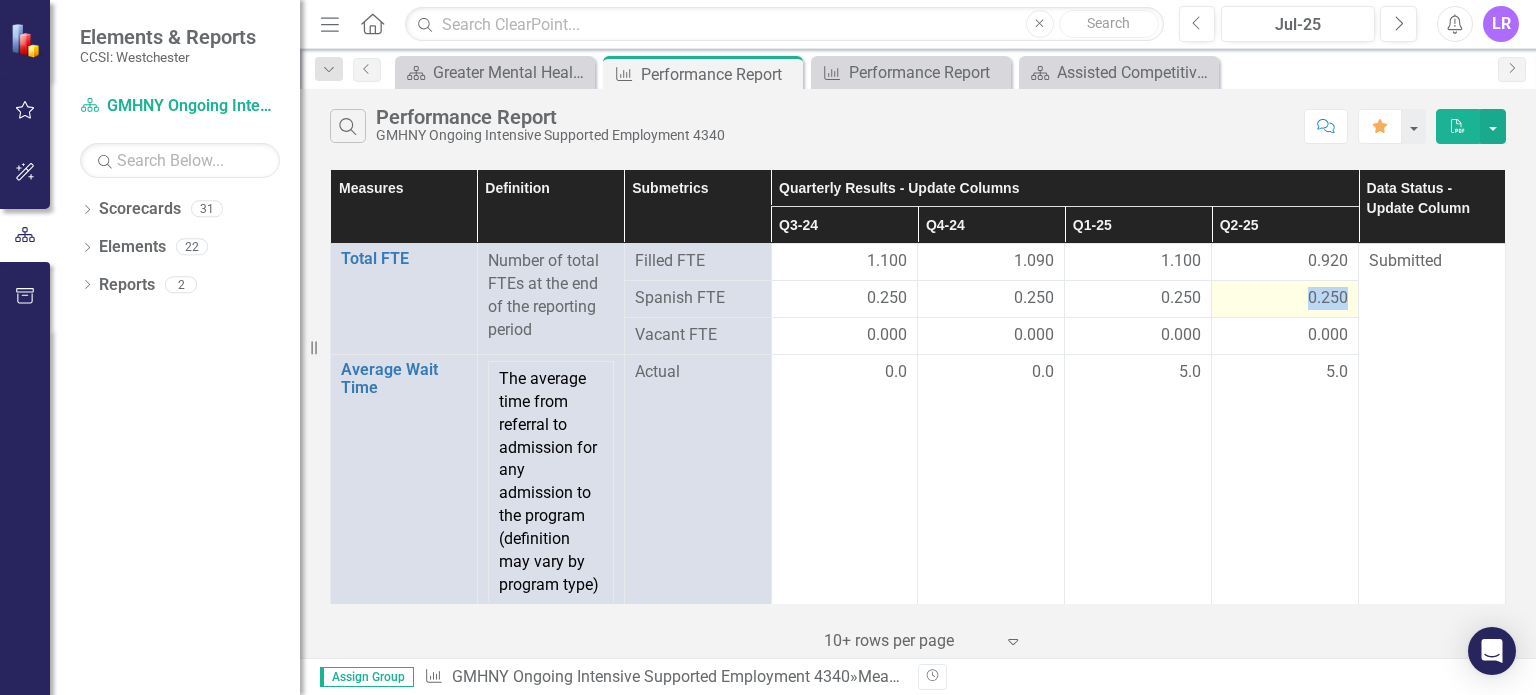 click on "0.250" at bounding box center [1285, 298] 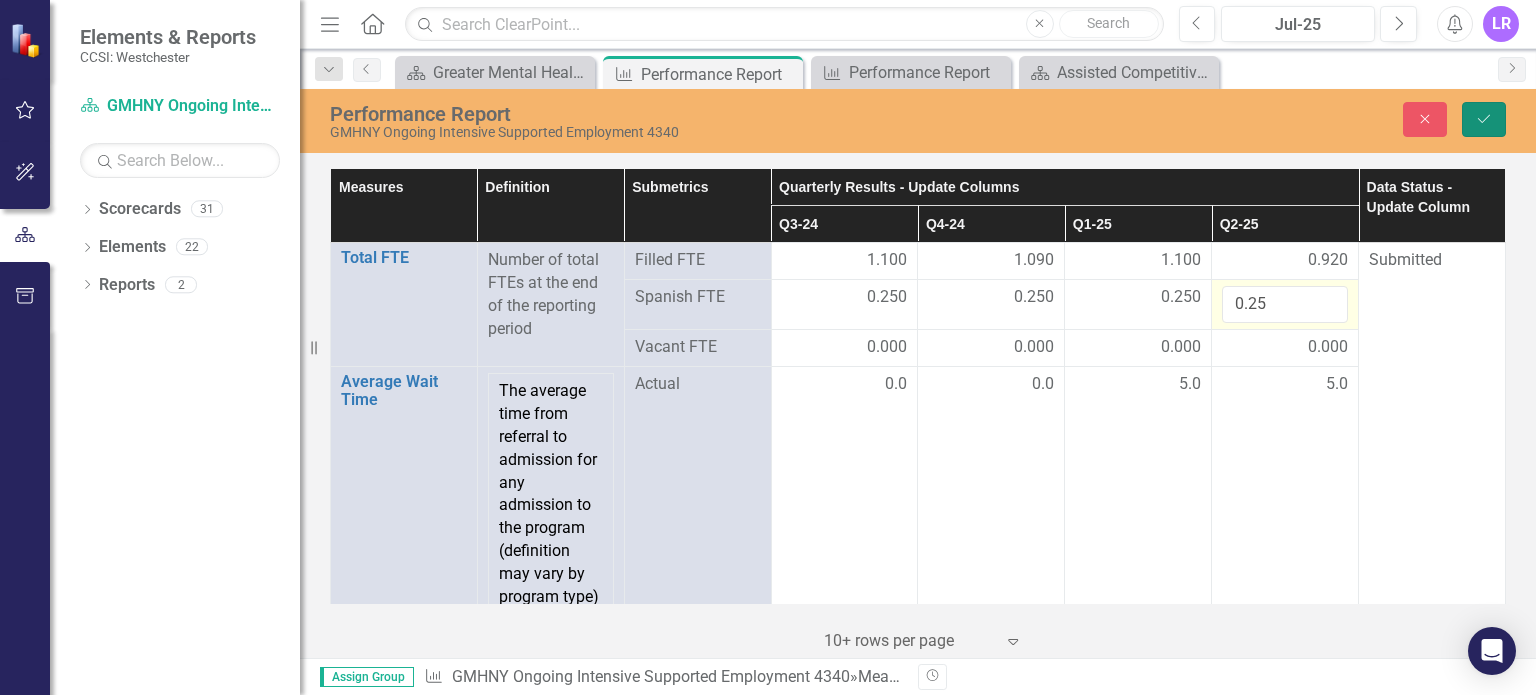 click on "Save" 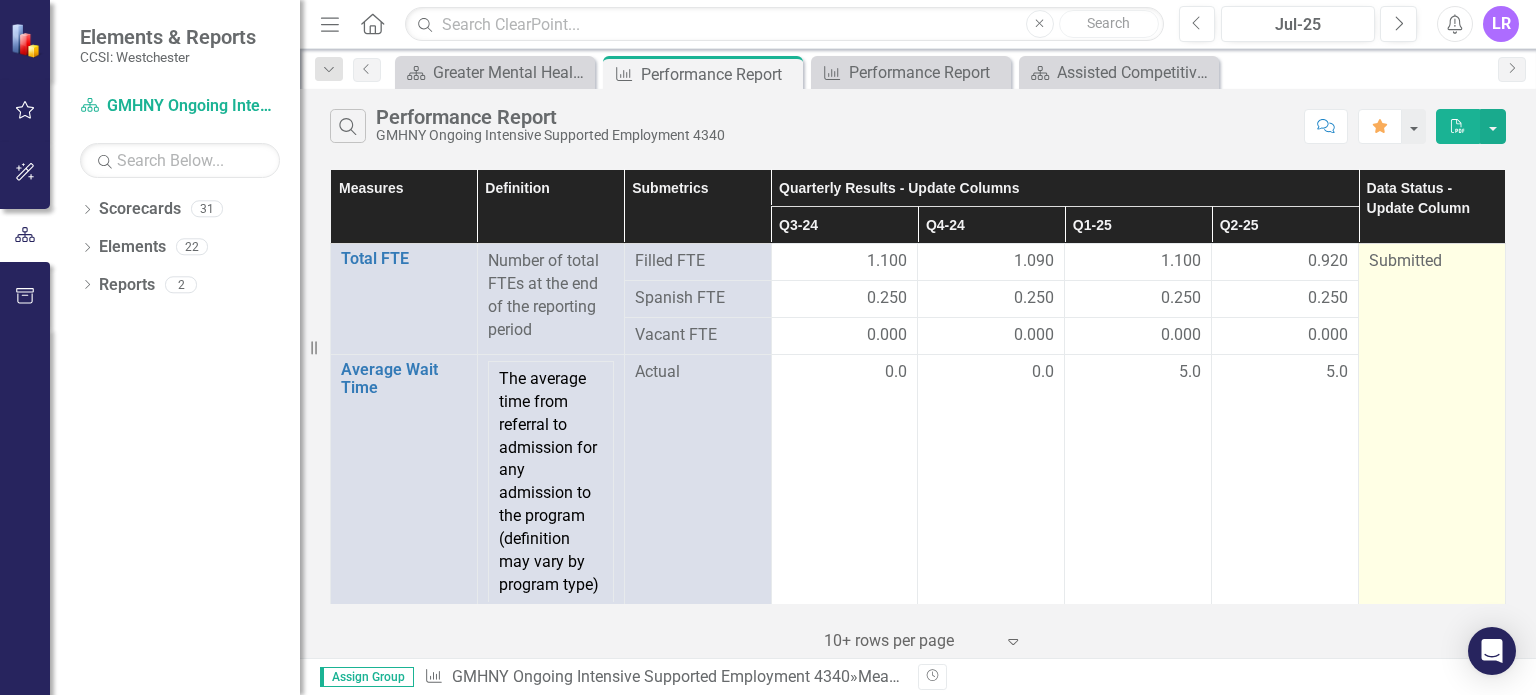 click on "Submitted" at bounding box center [1405, 260] 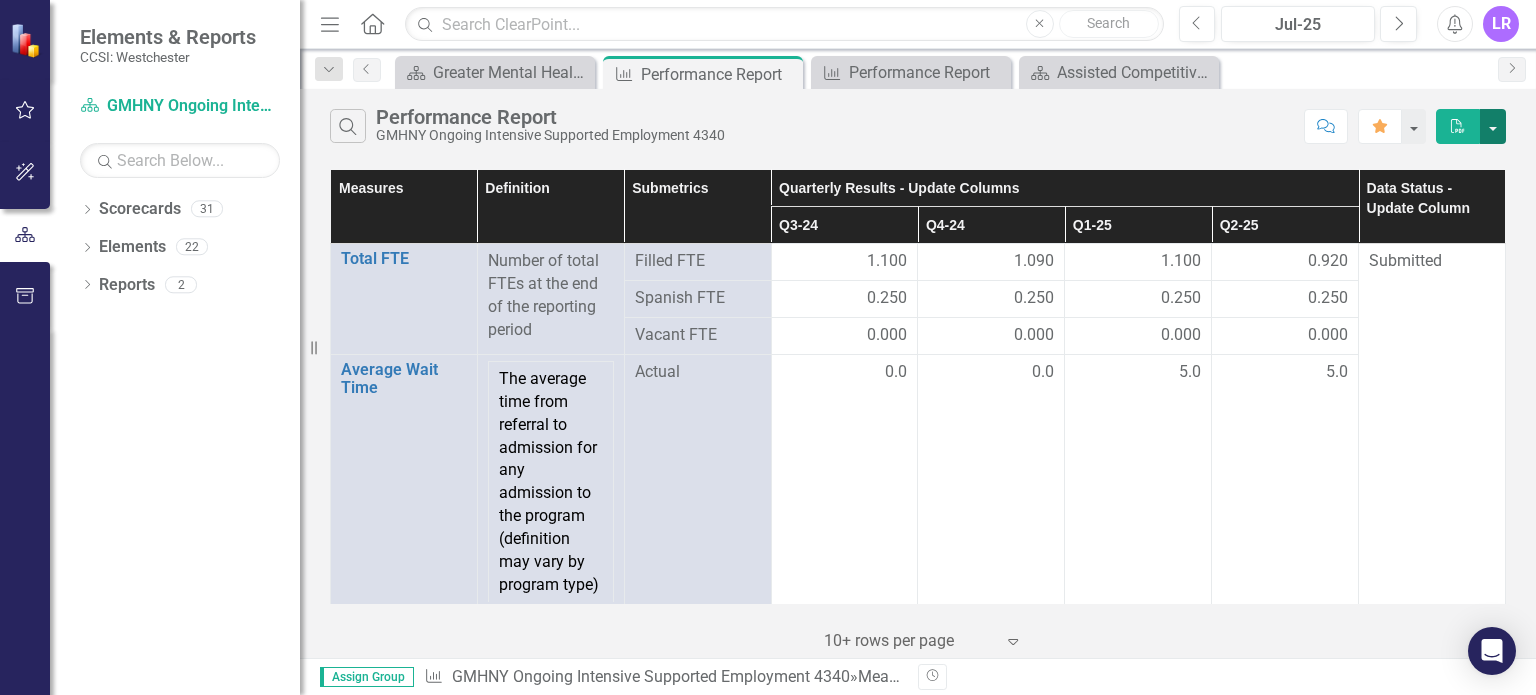 click at bounding box center [1493, 126] 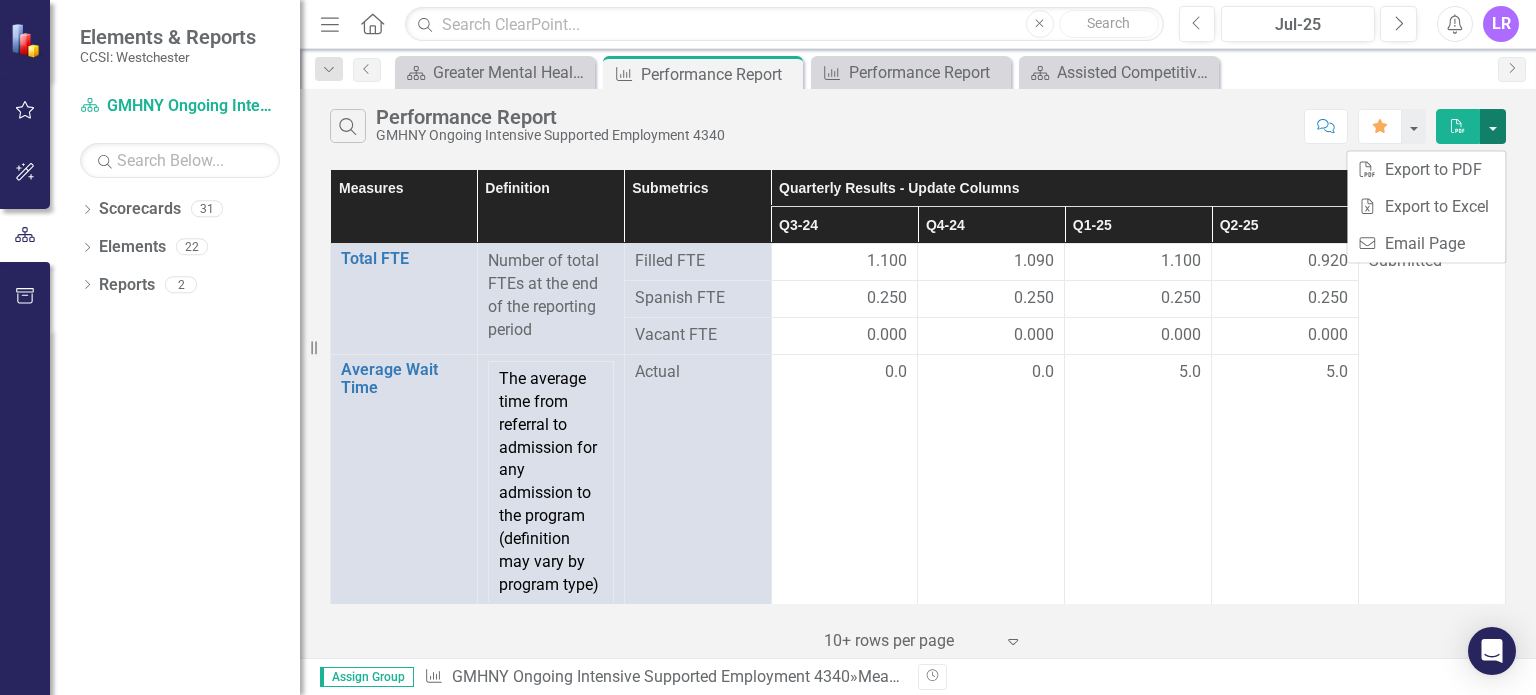 click at bounding box center (1493, 126) 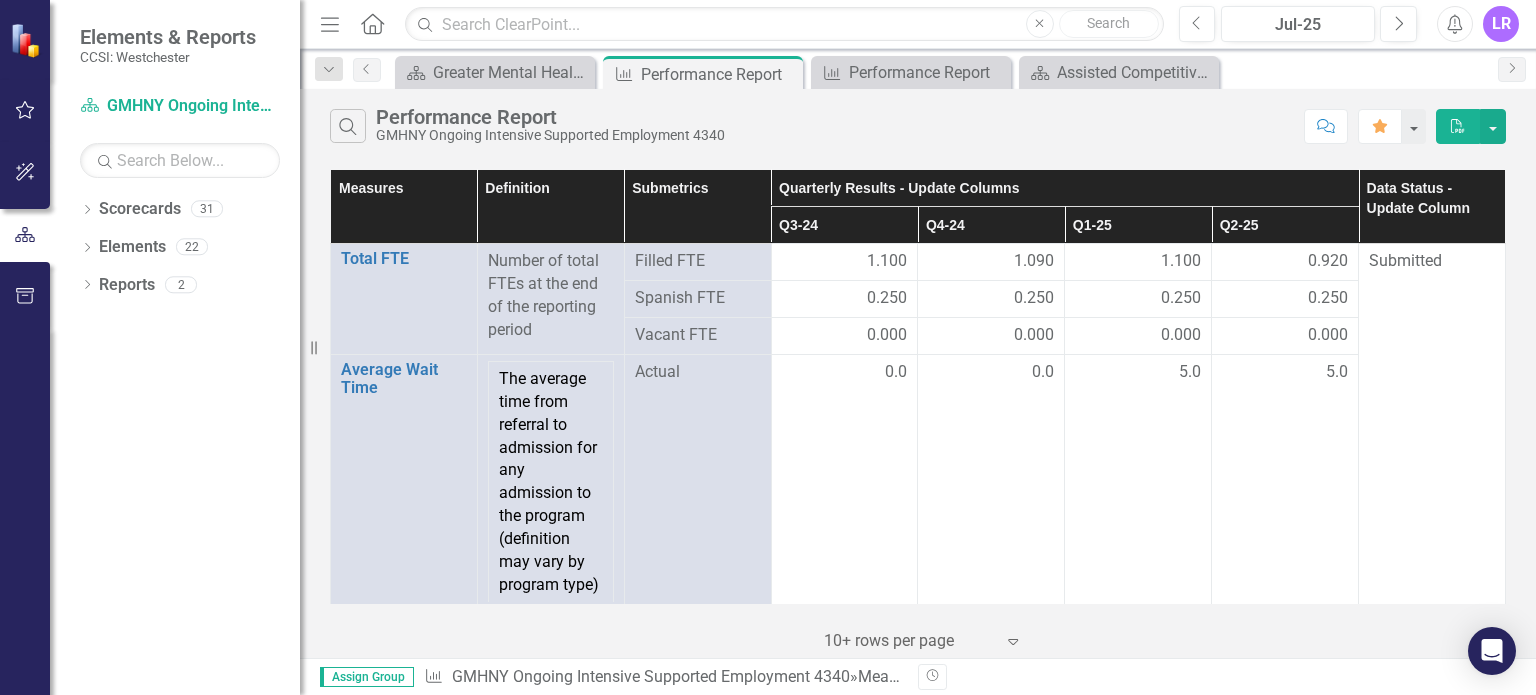 click on "Data Status - Update Column" at bounding box center (1432, 207) 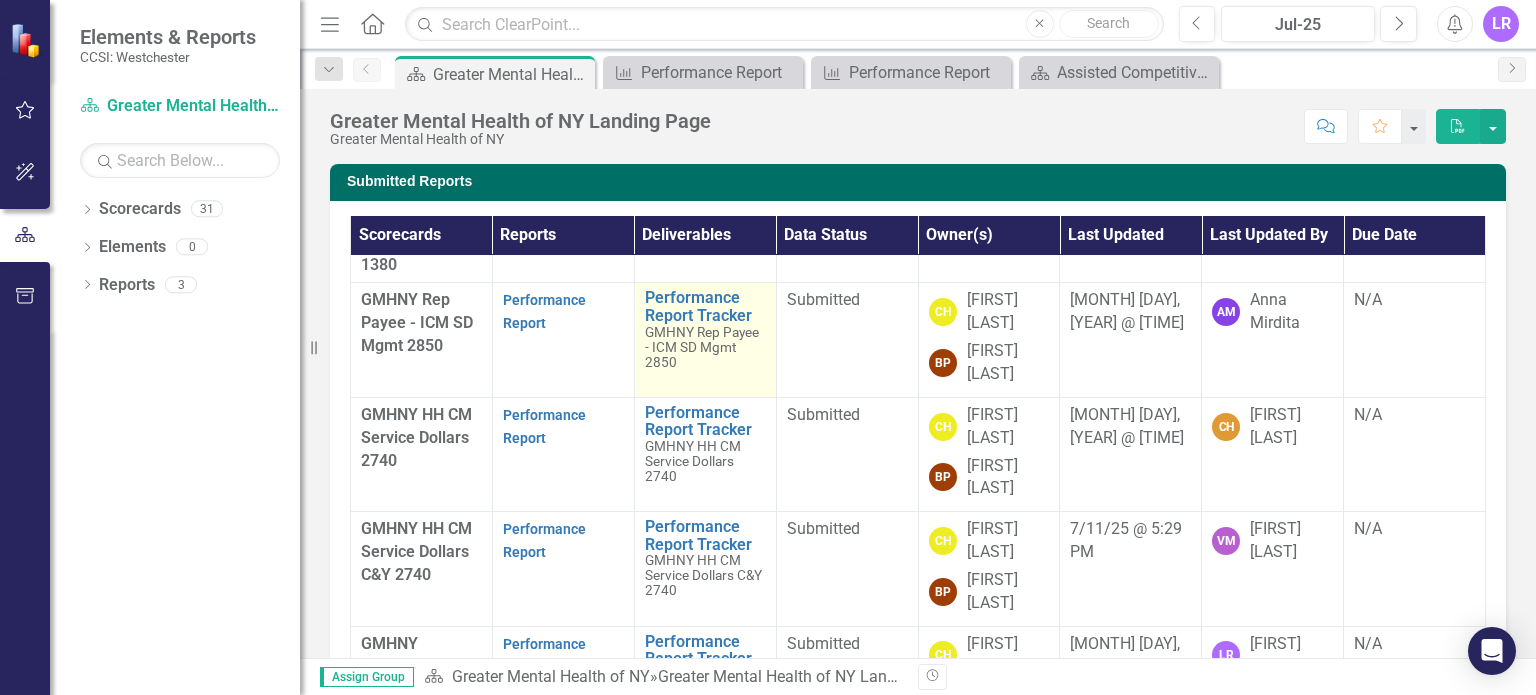 scroll, scrollTop: 252, scrollLeft: 0, axis: vertical 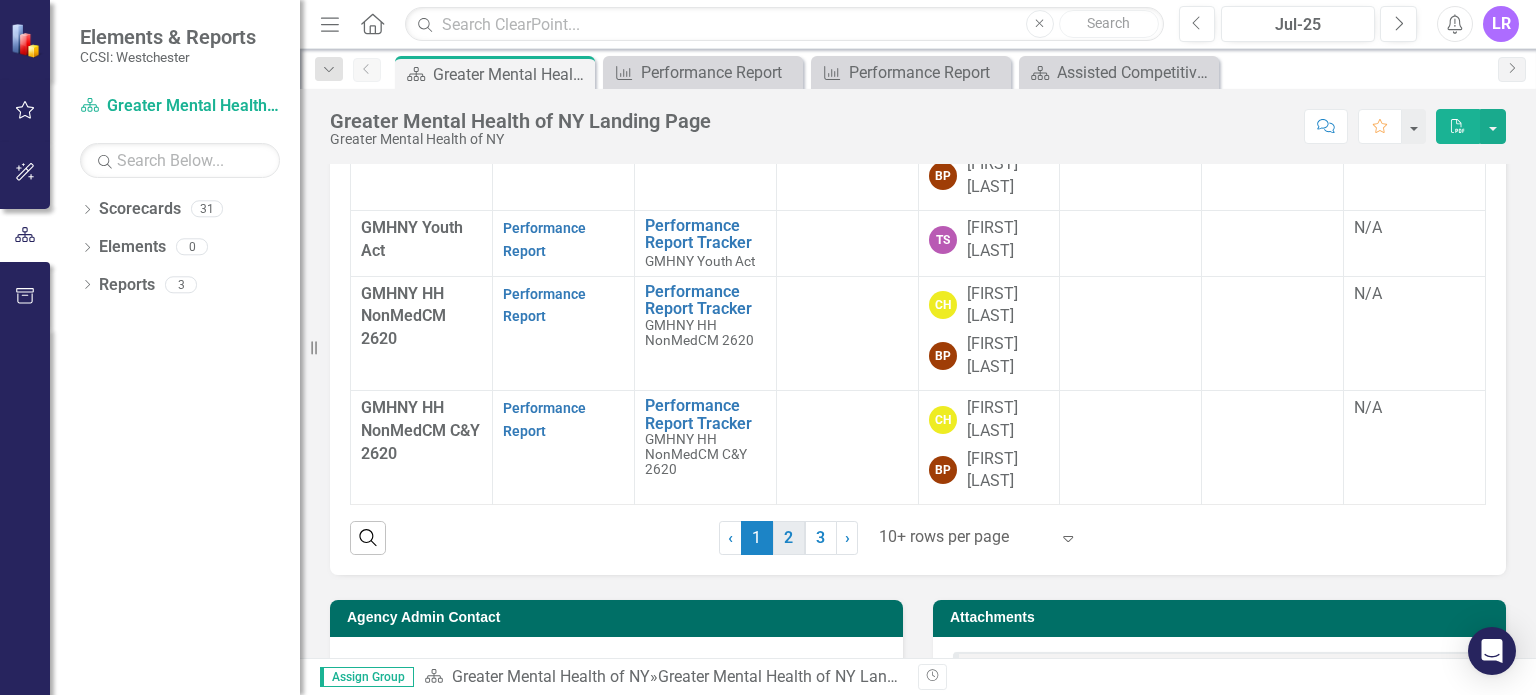 click on "2" at bounding box center (789, 538) 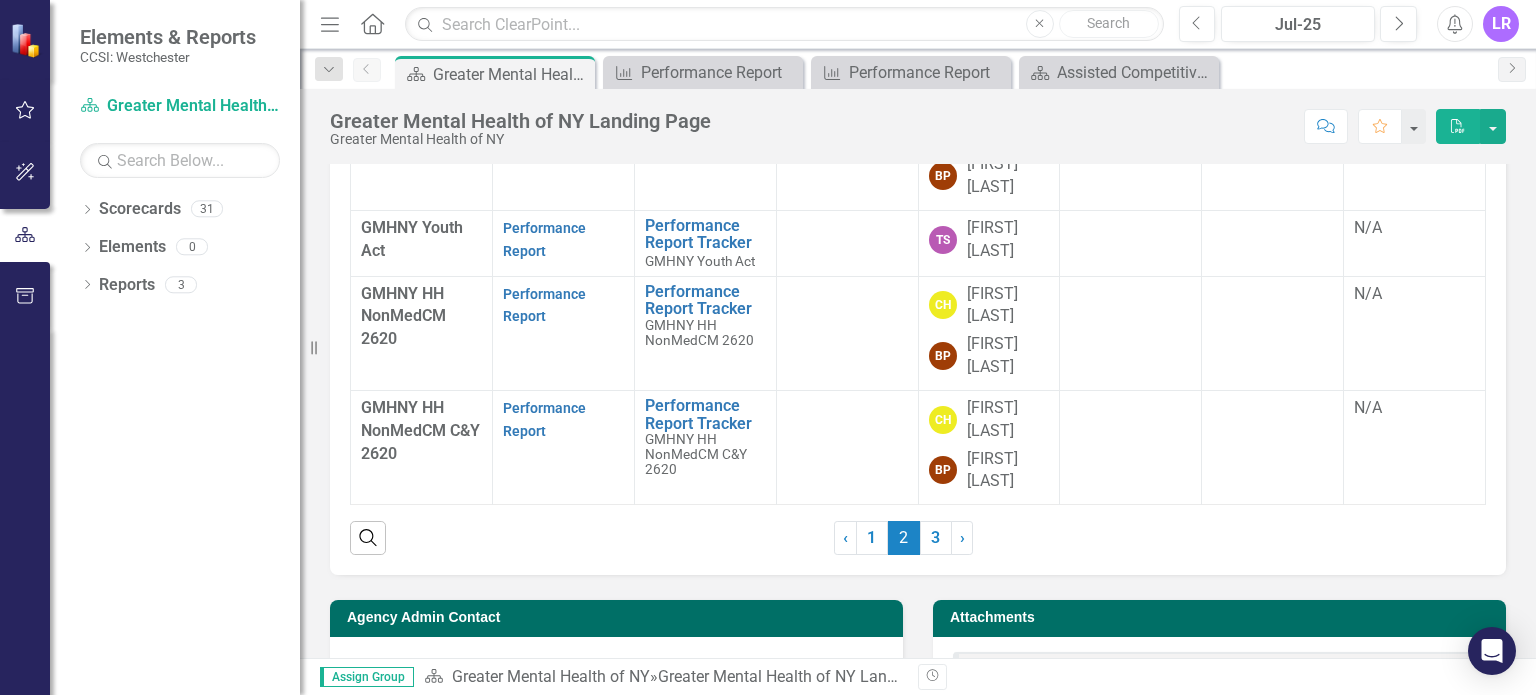 scroll, scrollTop: 0, scrollLeft: 0, axis: both 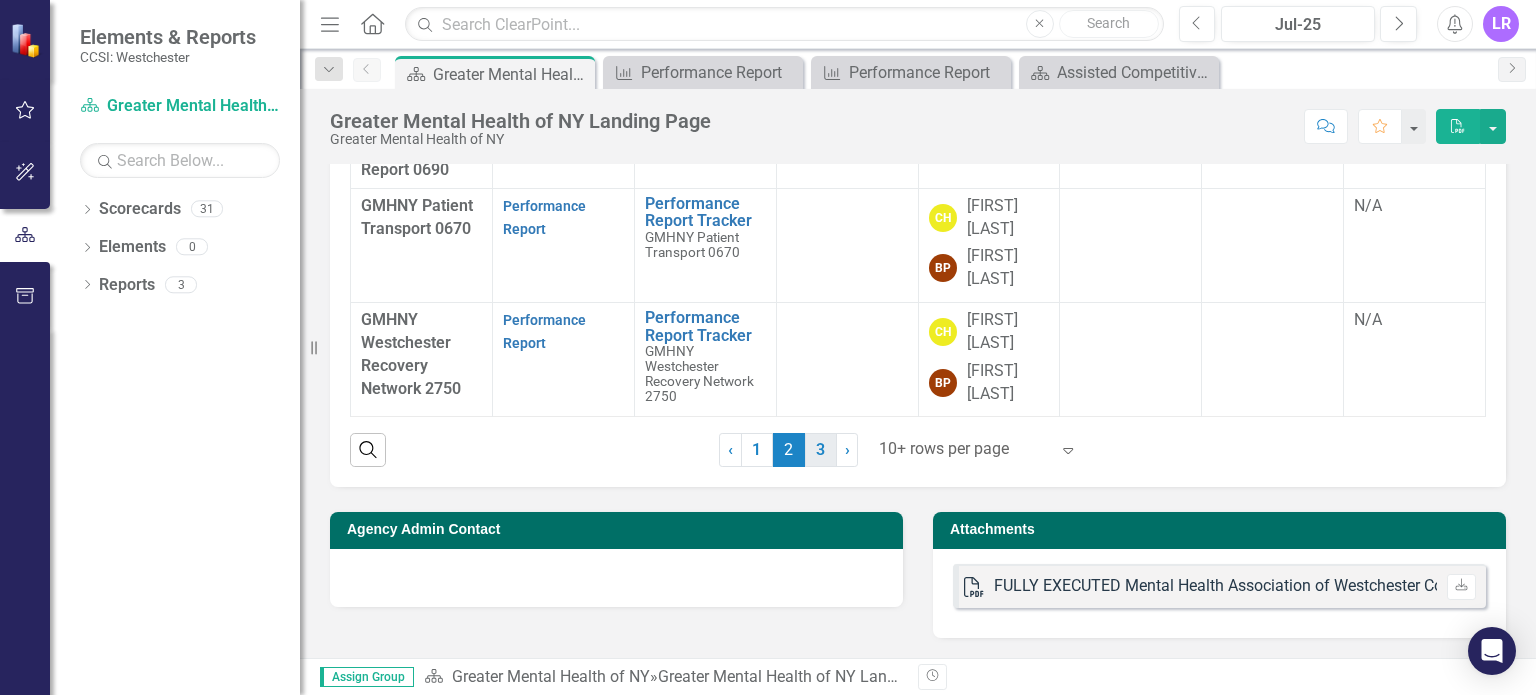 click on "3" at bounding box center (821, 450) 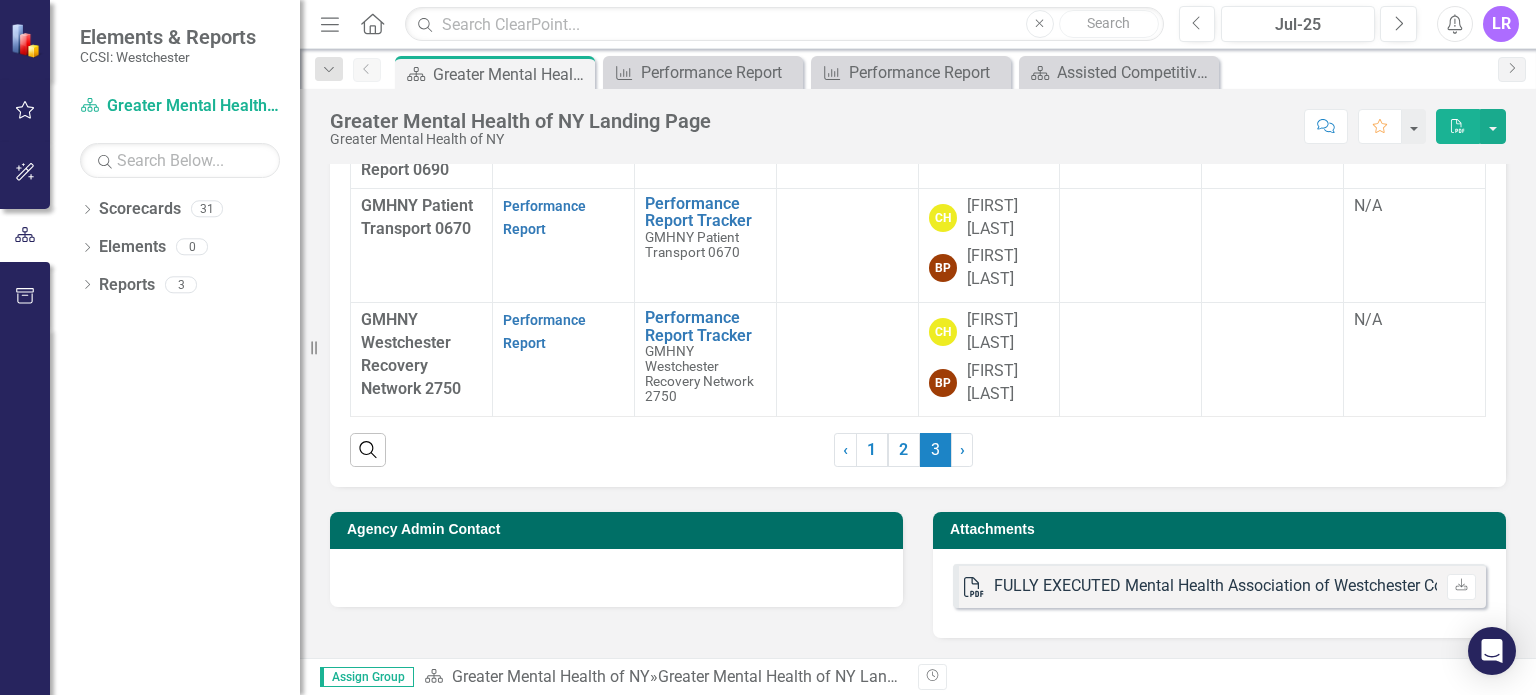 scroll, scrollTop: 0, scrollLeft: 0, axis: both 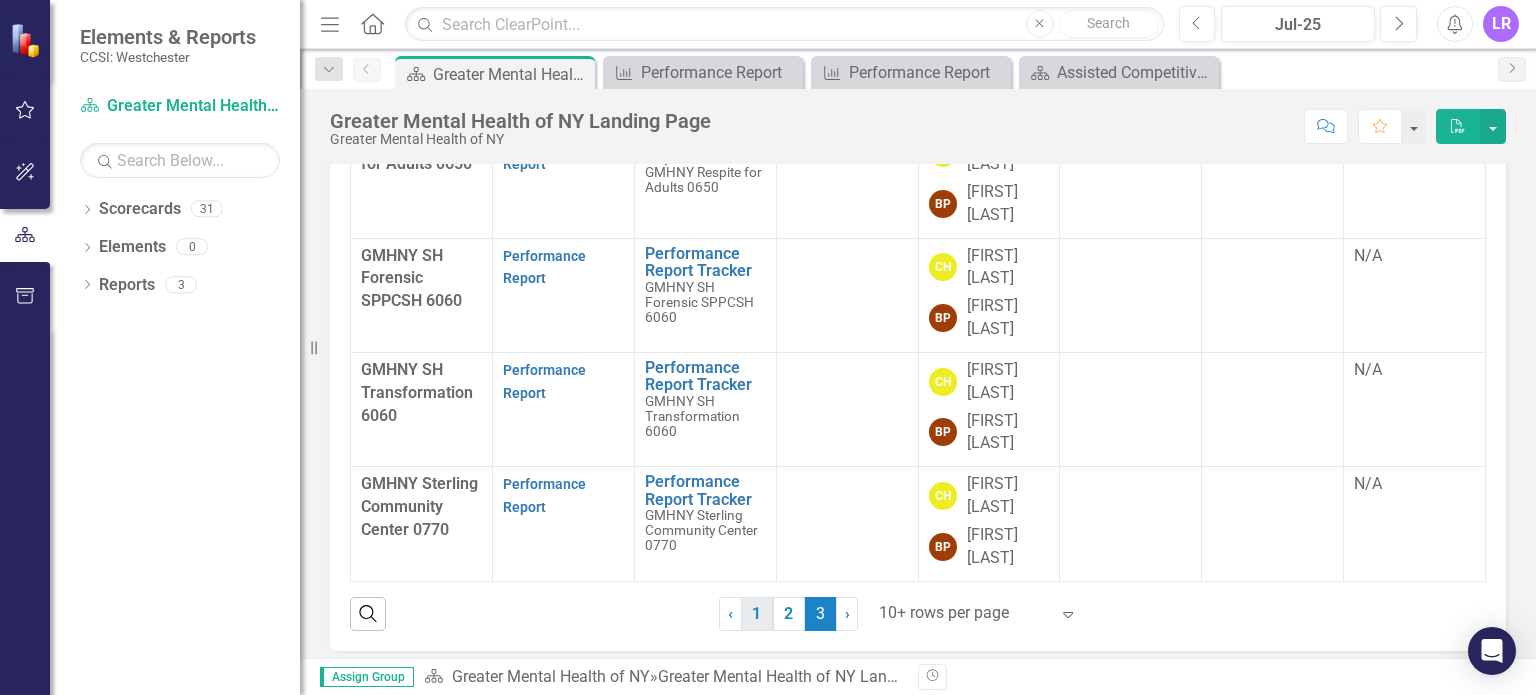 click on "1" at bounding box center (757, 614) 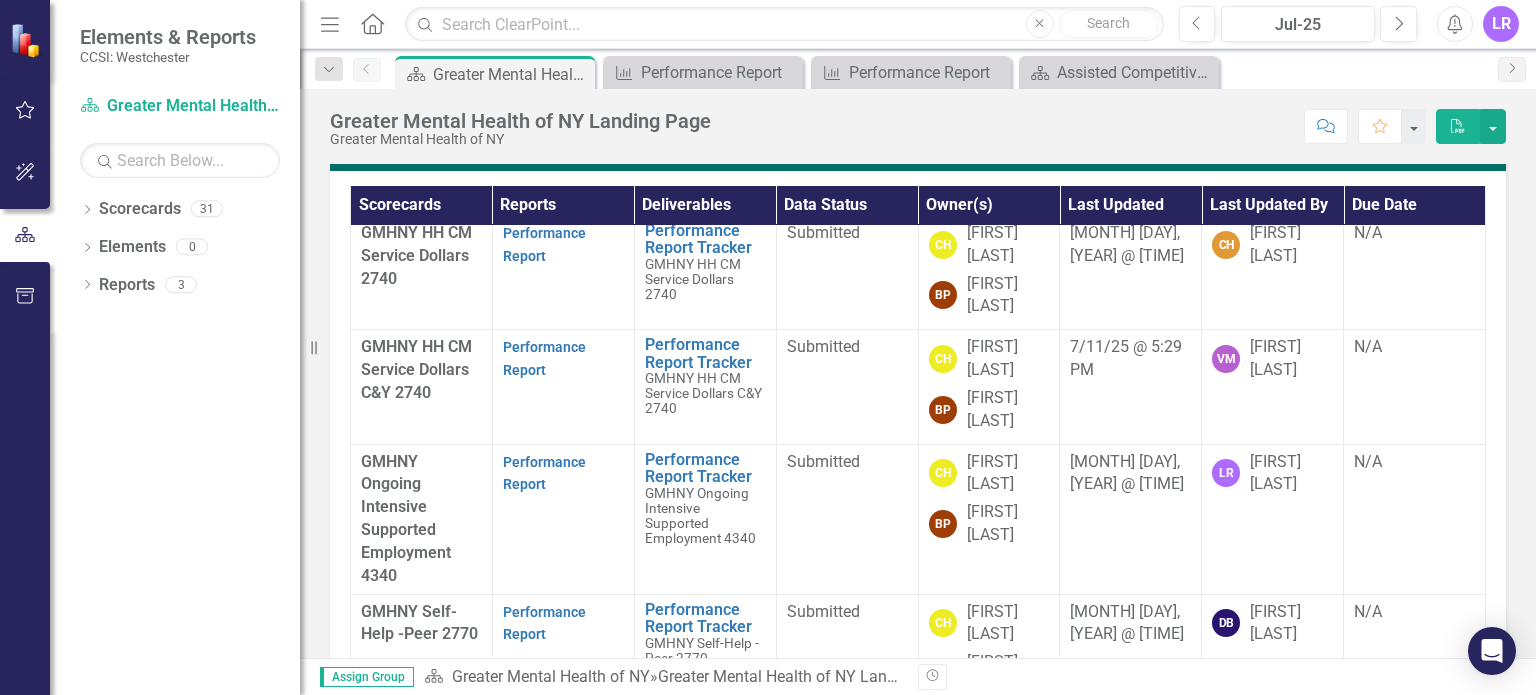 scroll, scrollTop: 0, scrollLeft: 0, axis: both 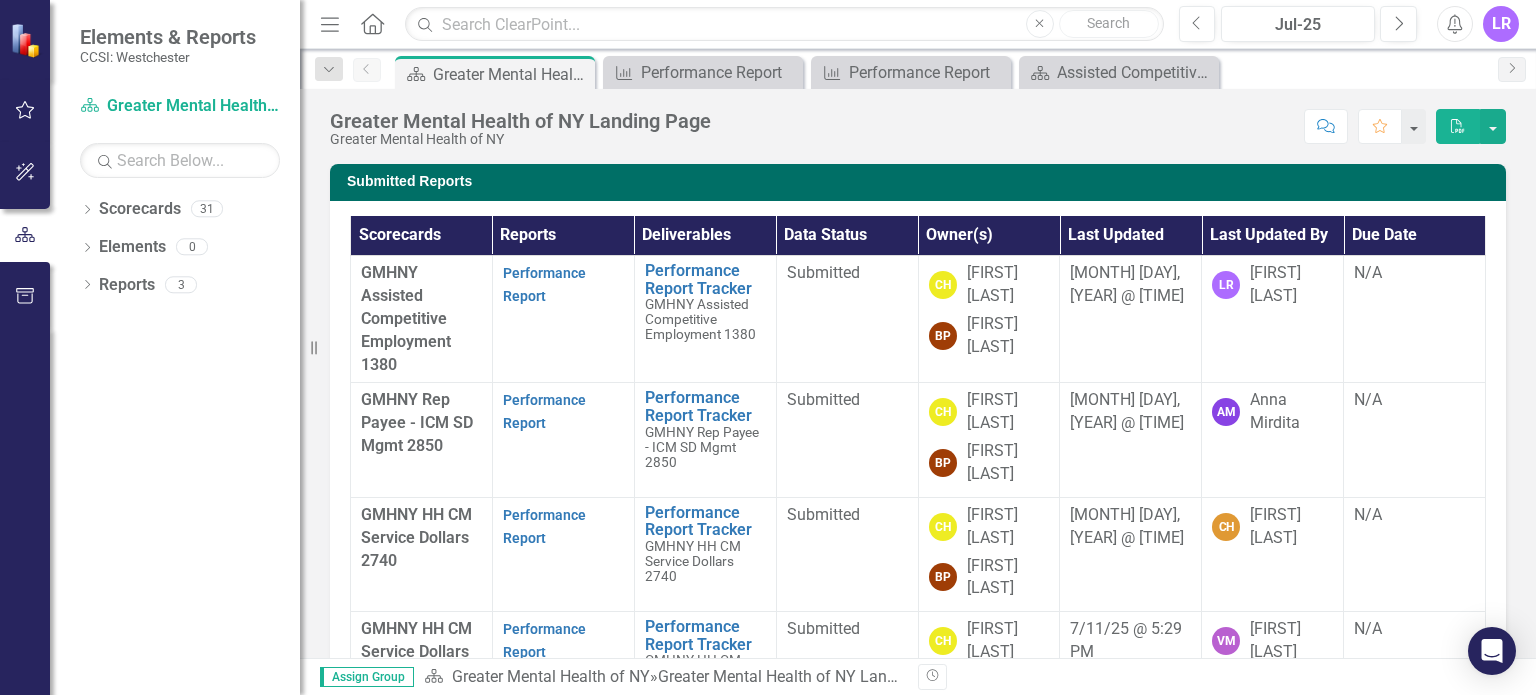 click on "LR" at bounding box center [1501, 24] 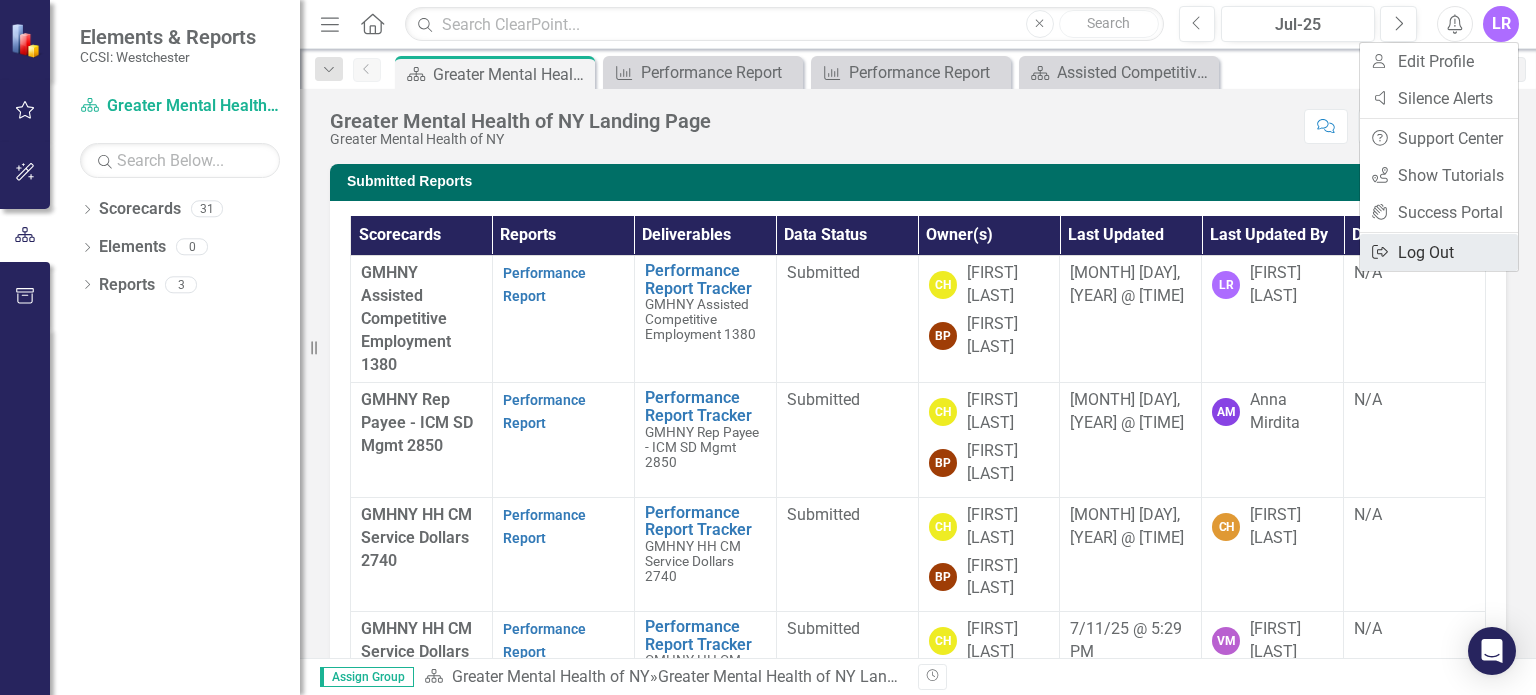 click on "Logout Log Out" at bounding box center [1439, 252] 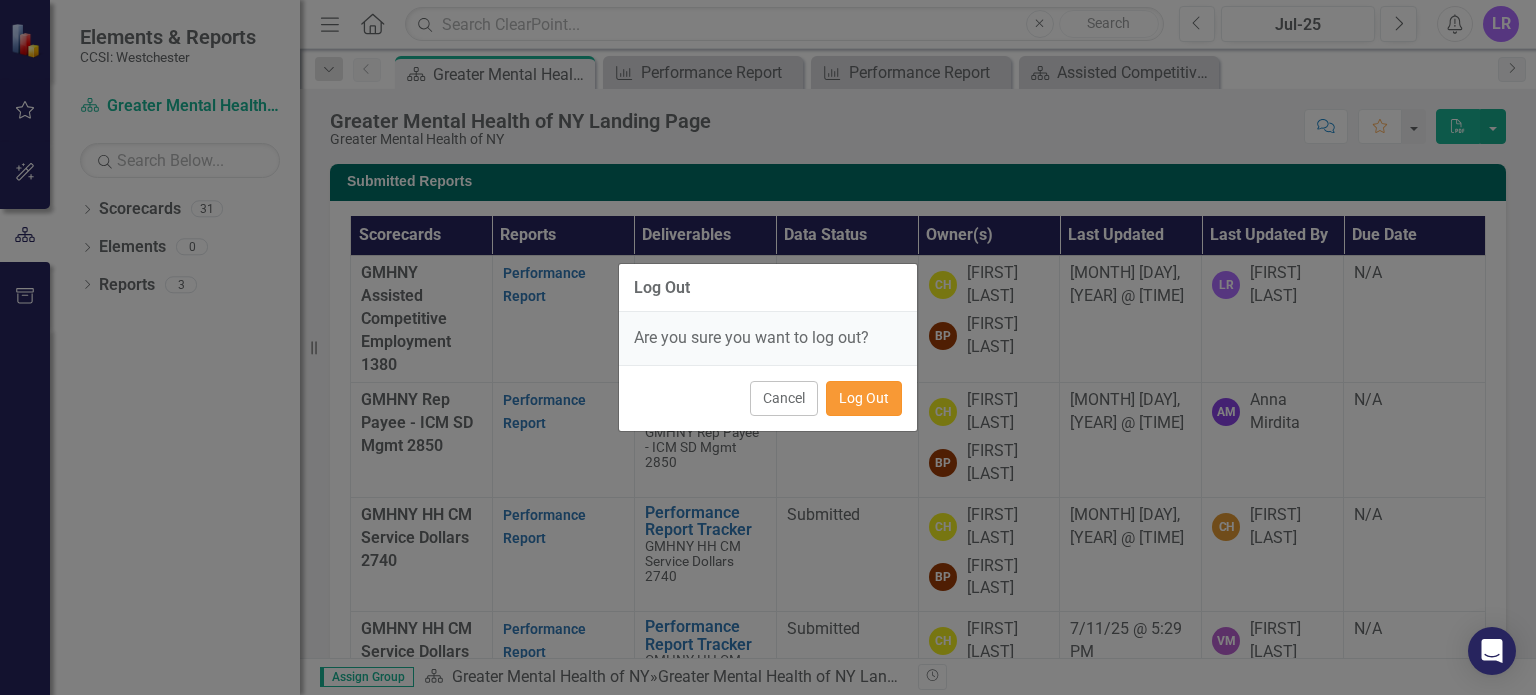 click on "Log Out" at bounding box center (864, 398) 